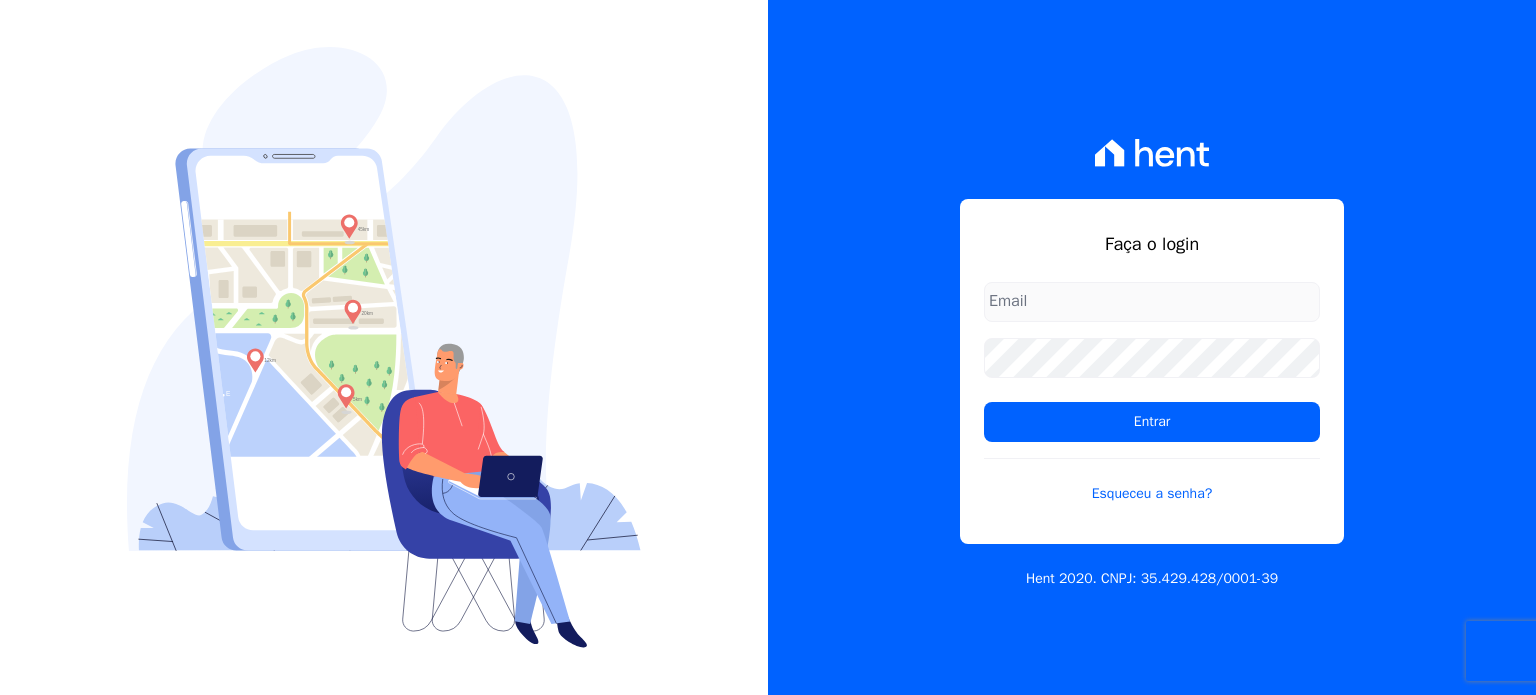 scroll, scrollTop: 0, scrollLeft: 0, axis: both 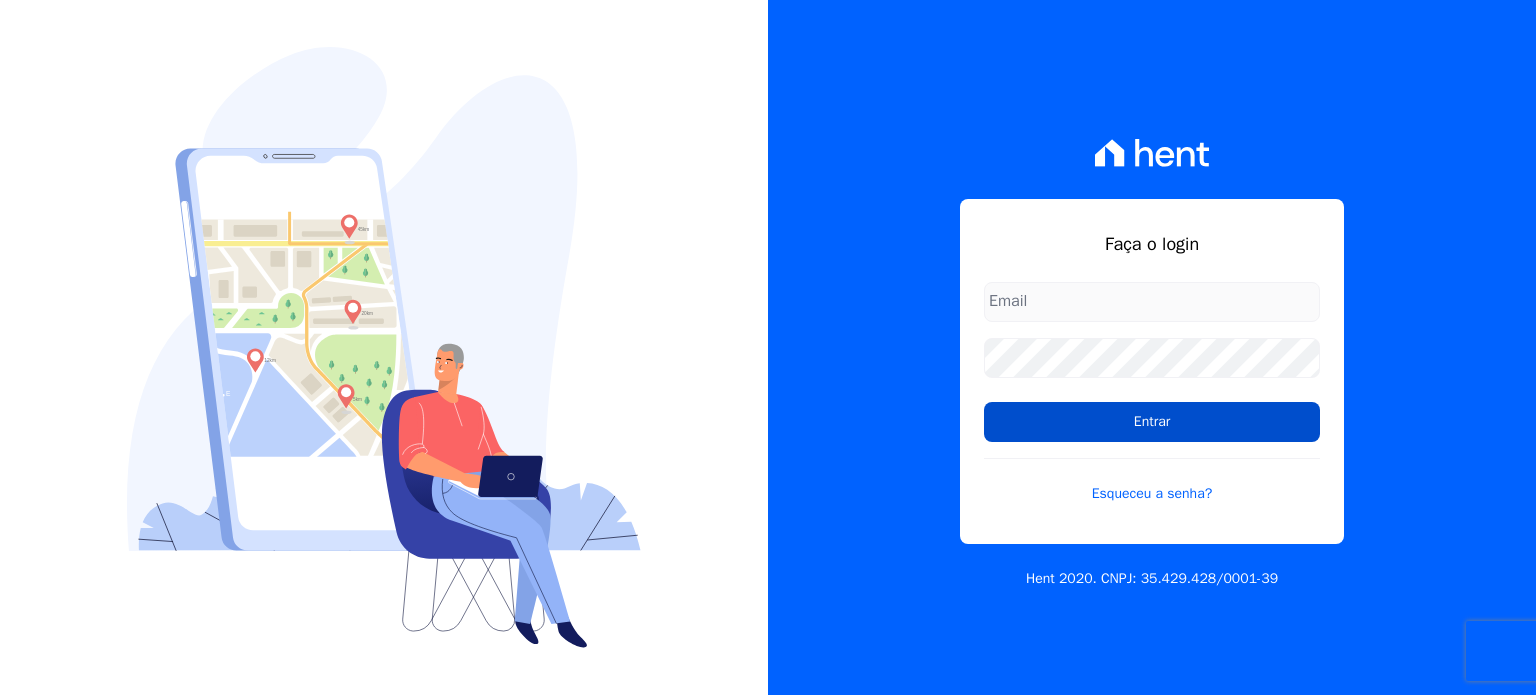 type on "[EMAIL]" 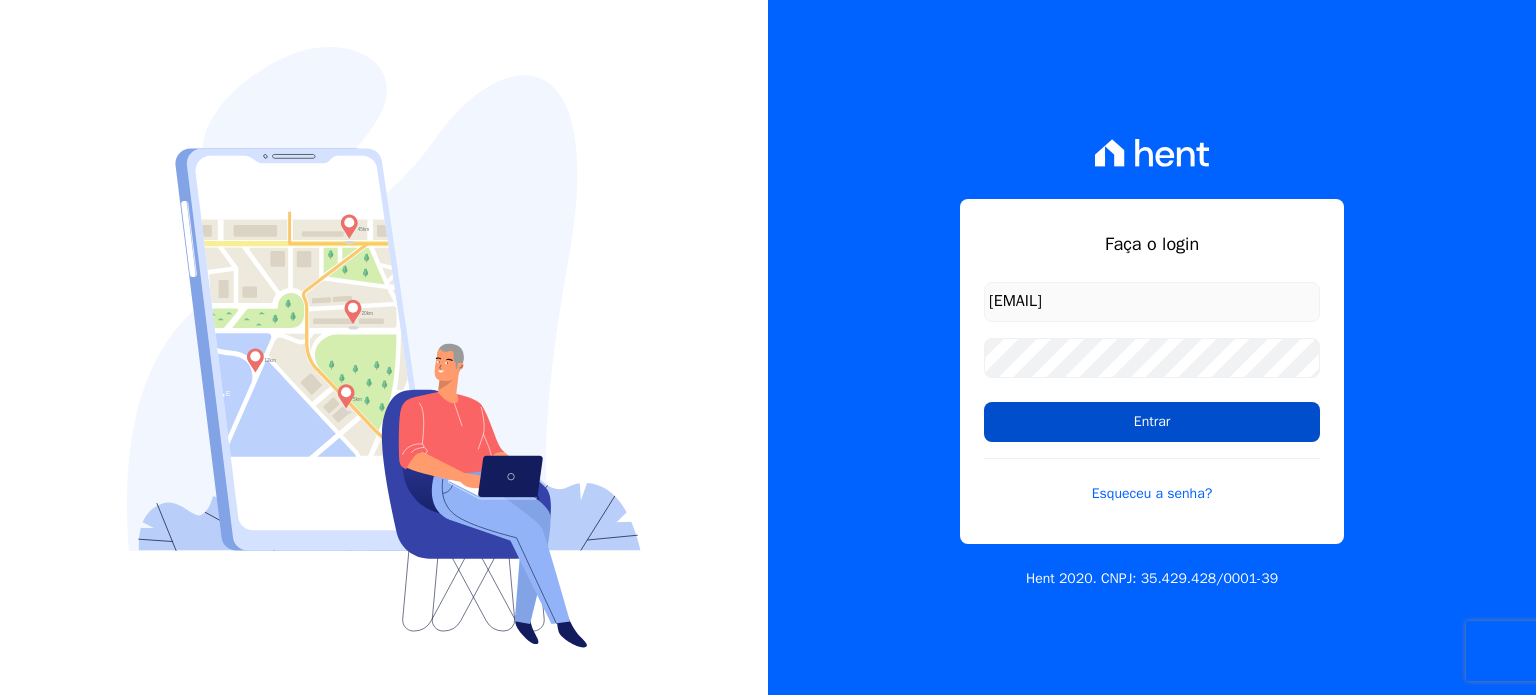 click on "Entrar" at bounding box center [1152, 422] 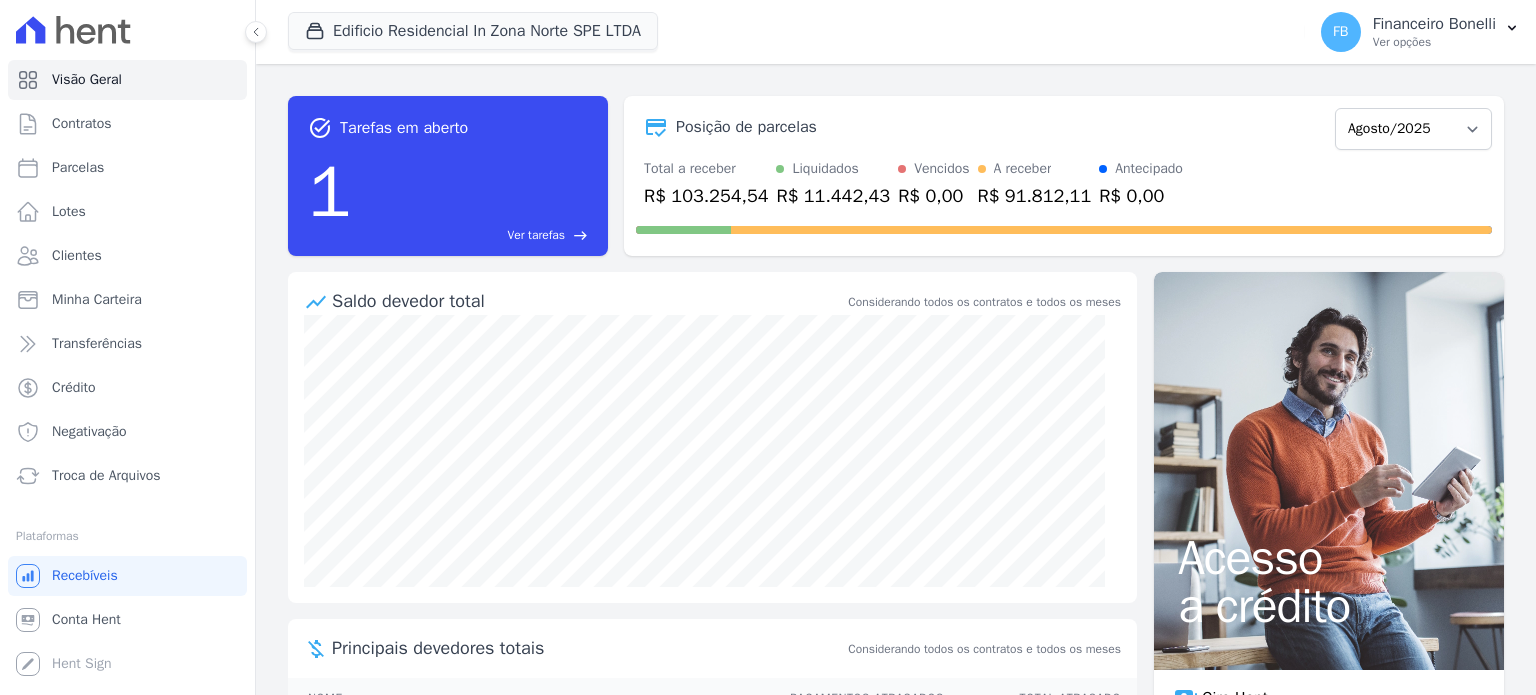 scroll, scrollTop: 0, scrollLeft: 0, axis: both 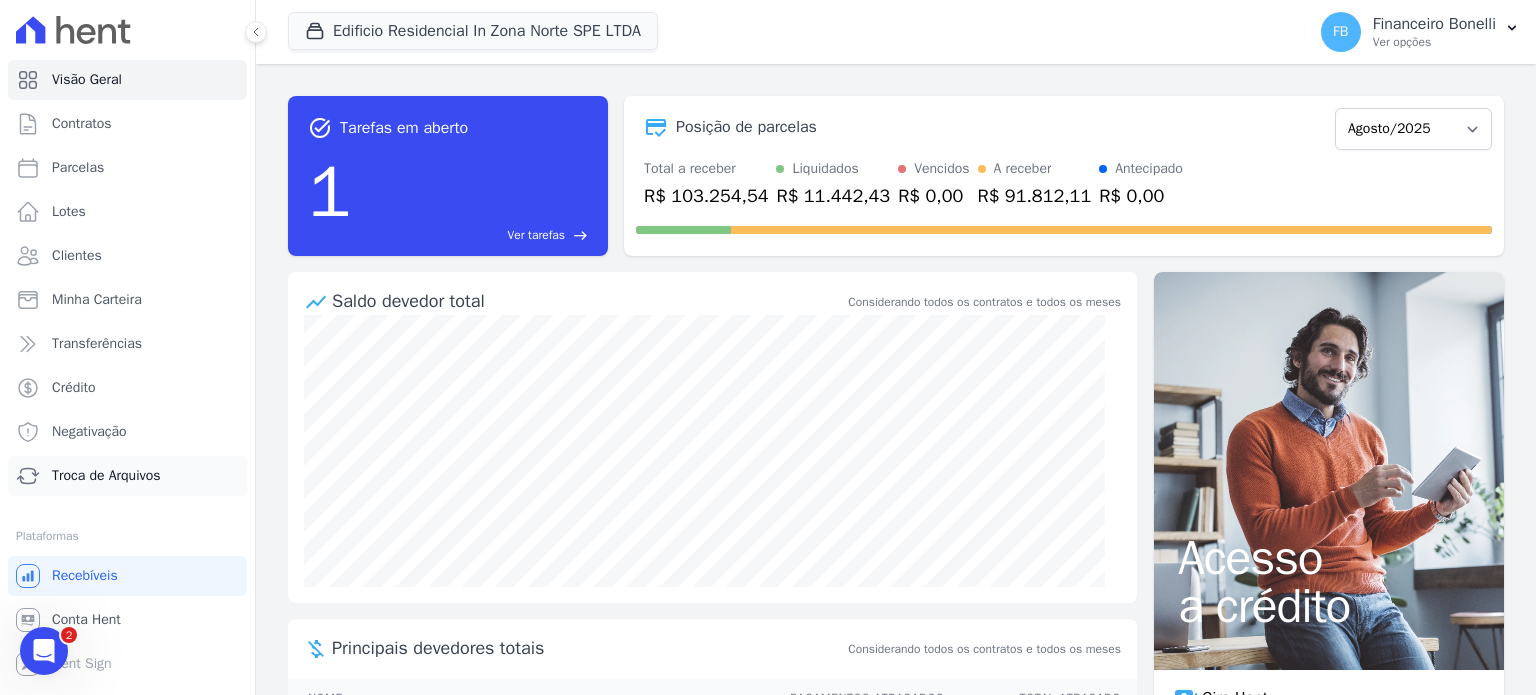 click on "Troca de Arquivos" at bounding box center (106, 476) 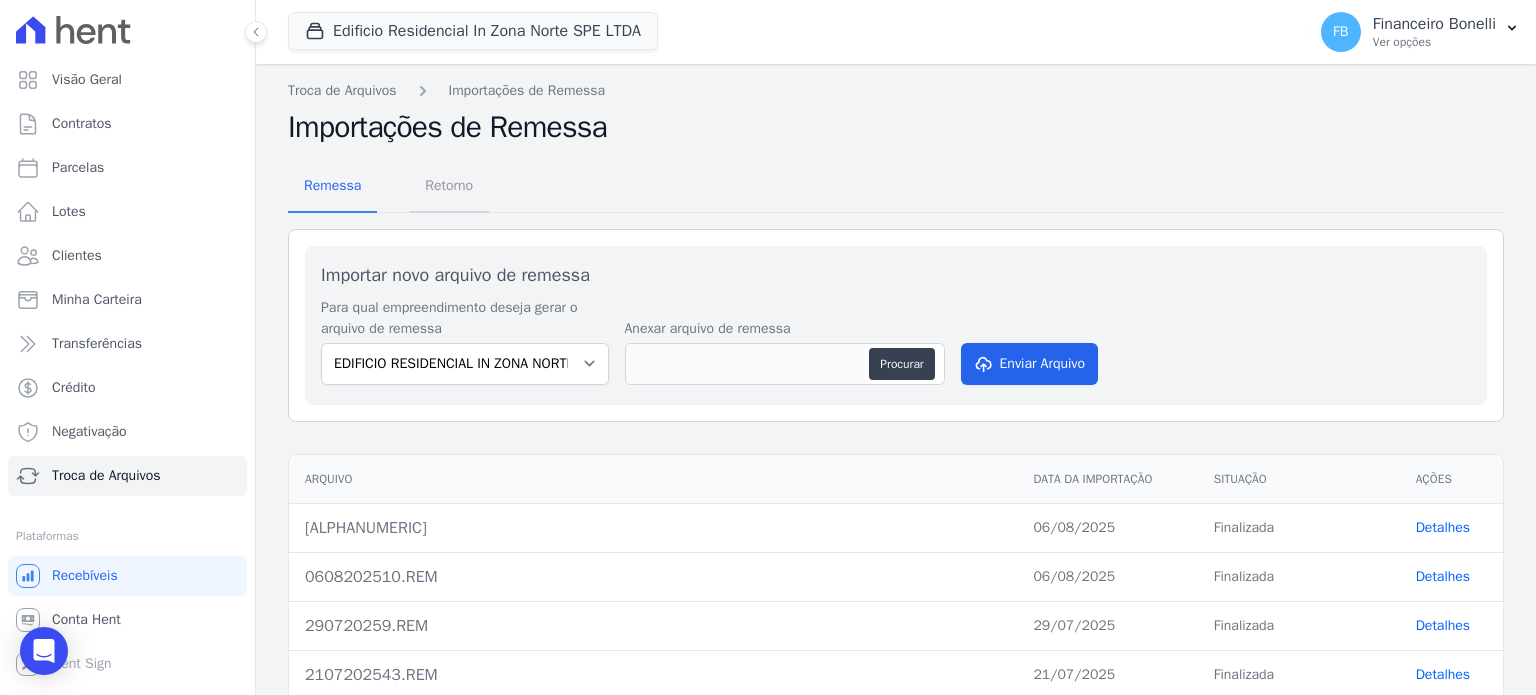 click on "Retorno" at bounding box center (449, 185) 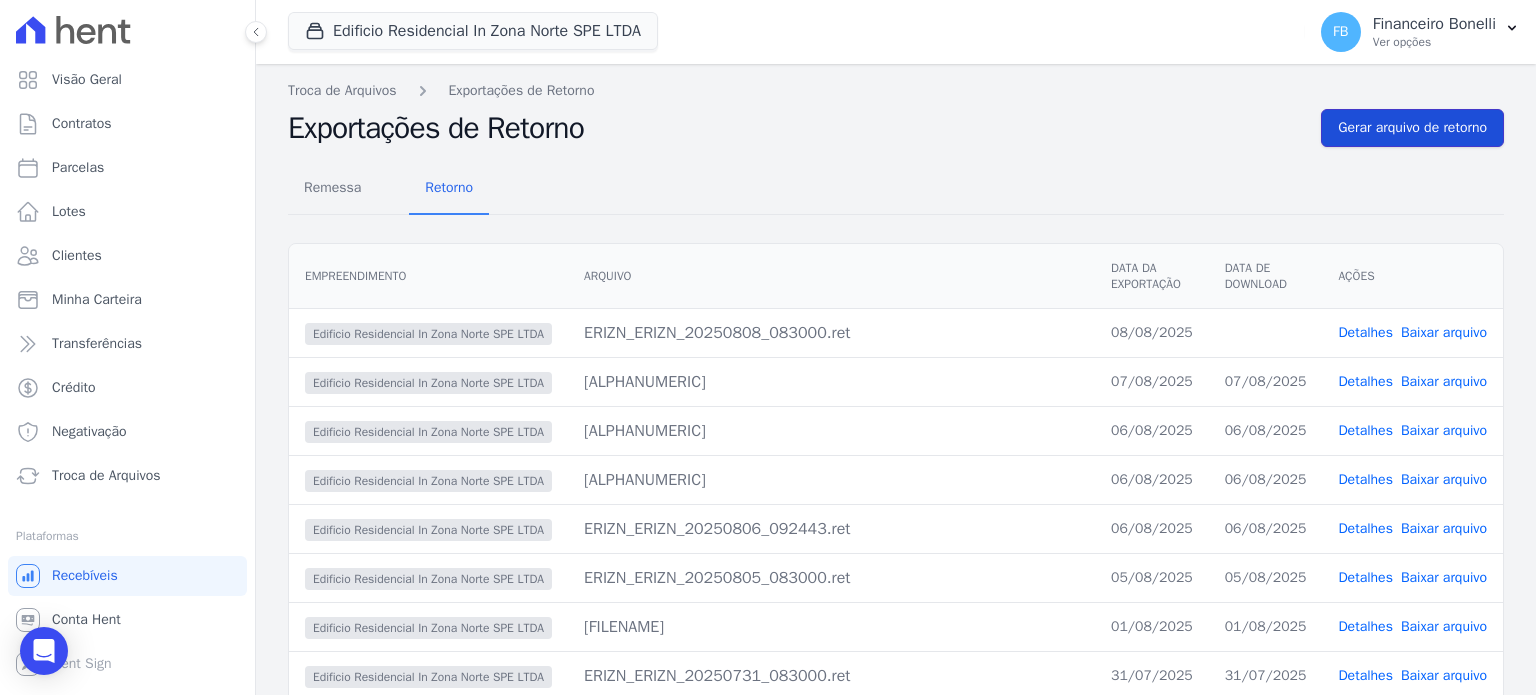 click on "Gerar arquivo de retorno" at bounding box center [1412, 128] 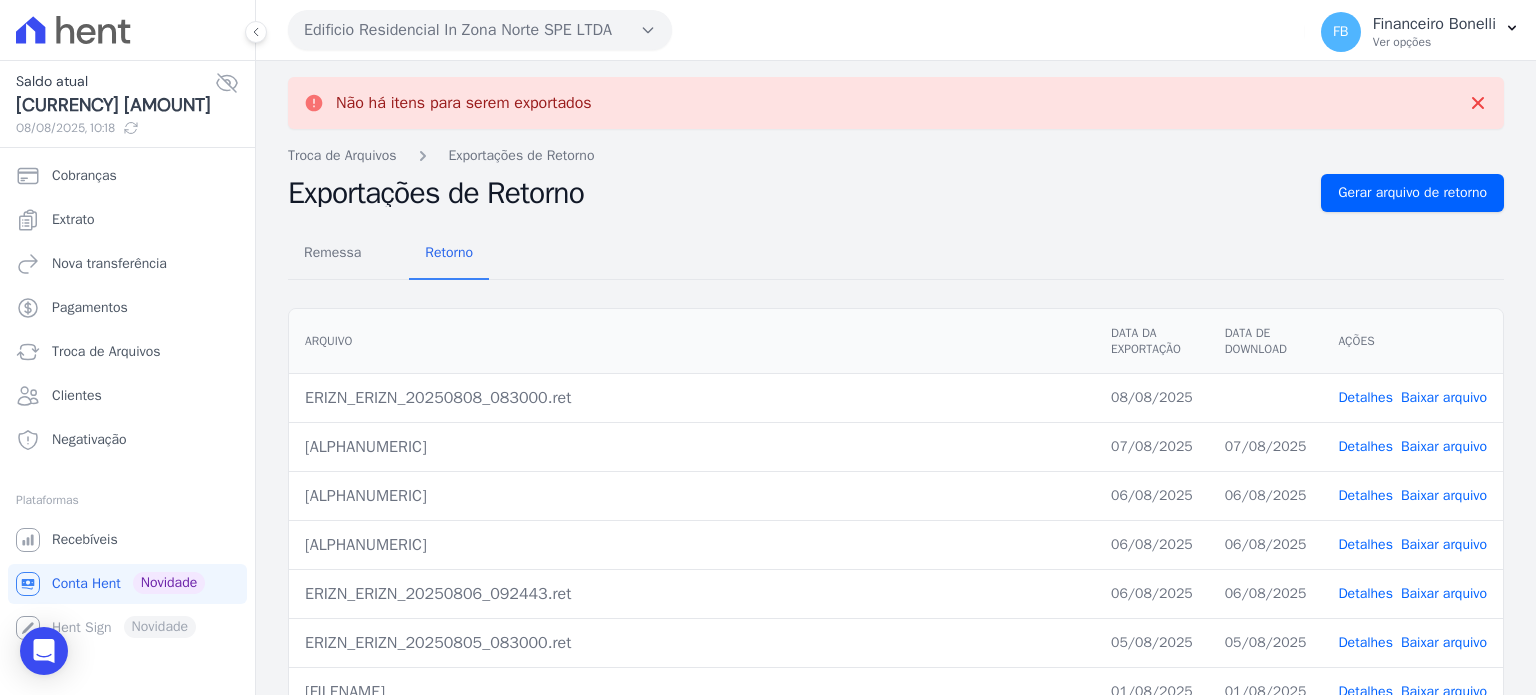 click on "Baixar arquivo" at bounding box center [1444, 397] 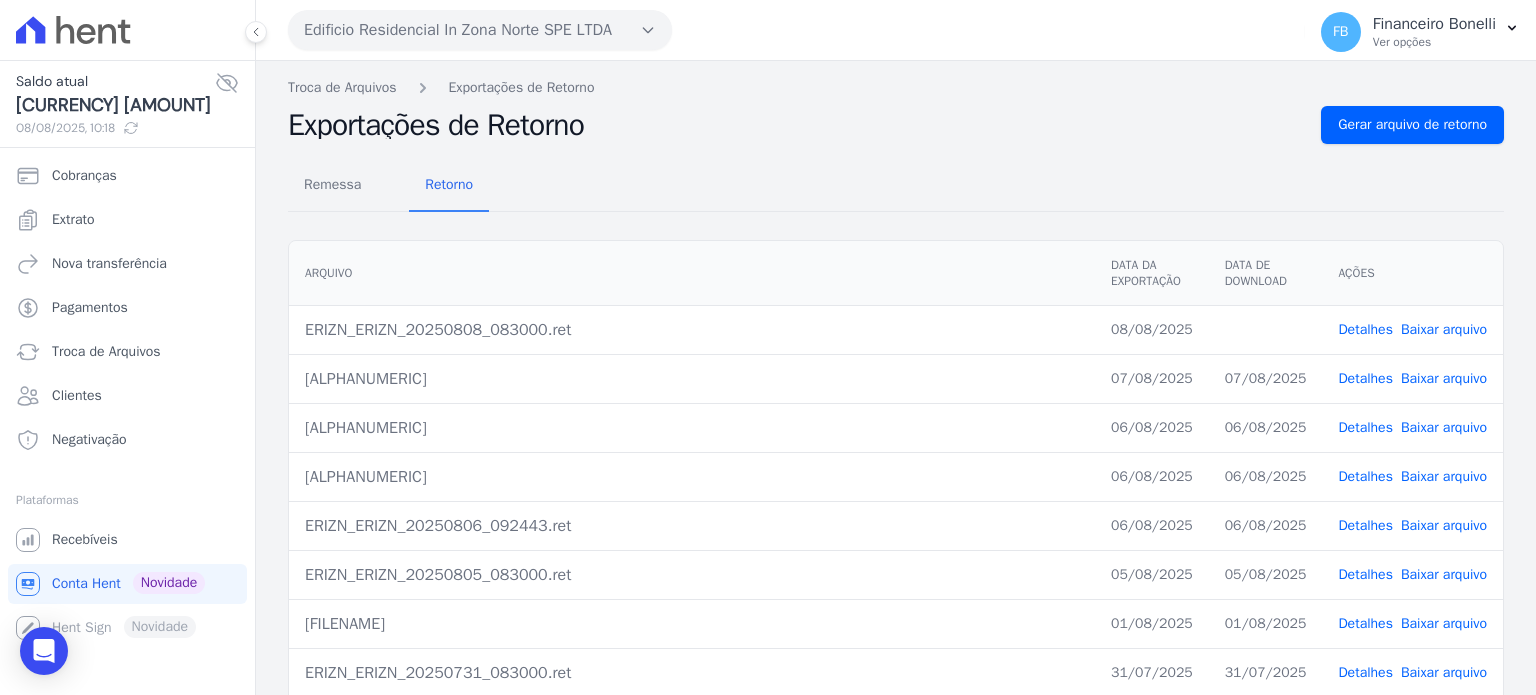 click on "Edificio Residencial In Zona Norte SPE LTDA" at bounding box center [480, 30] 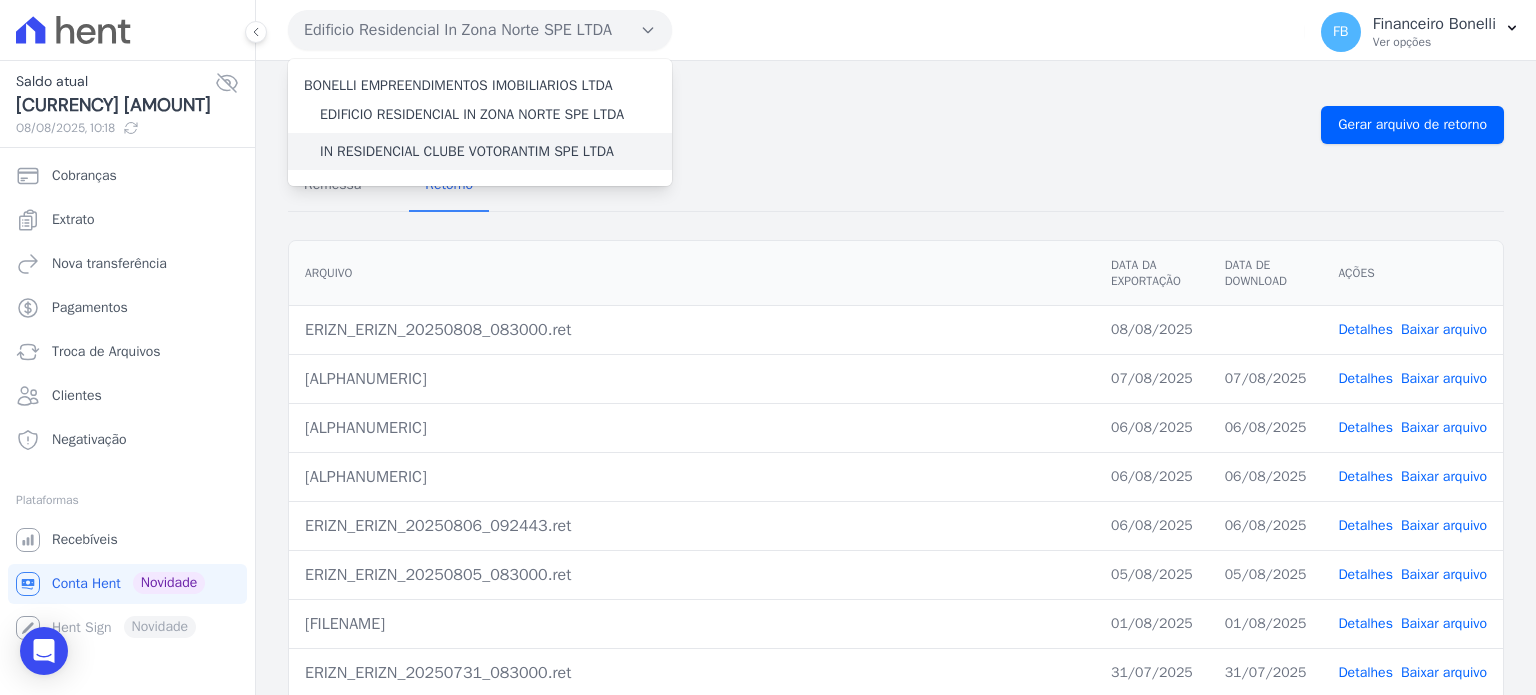 click on "IN RESIDENCIAL CLUBE VOTORANTIM SPE LTDA" at bounding box center [467, 151] 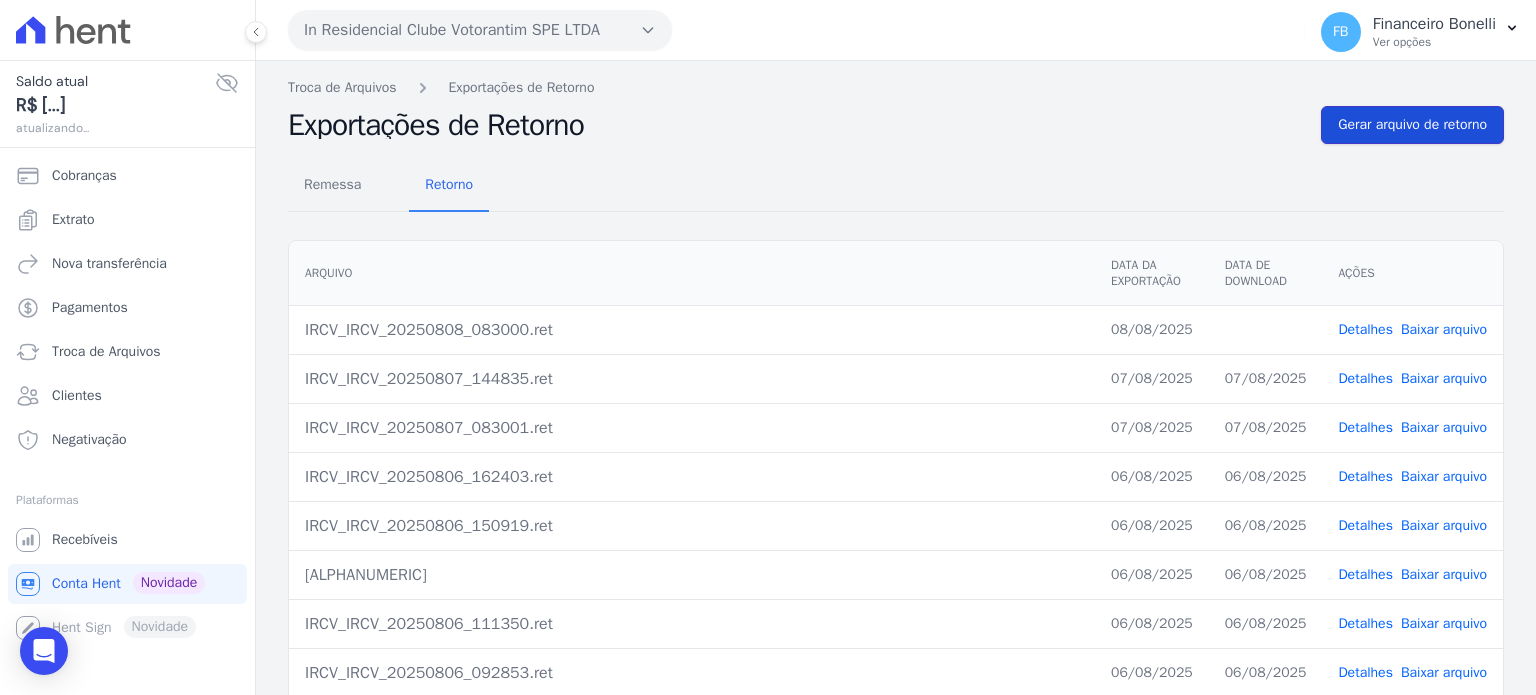 click on "Gerar arquivo de retorno" at bounding box center (1412, 125) 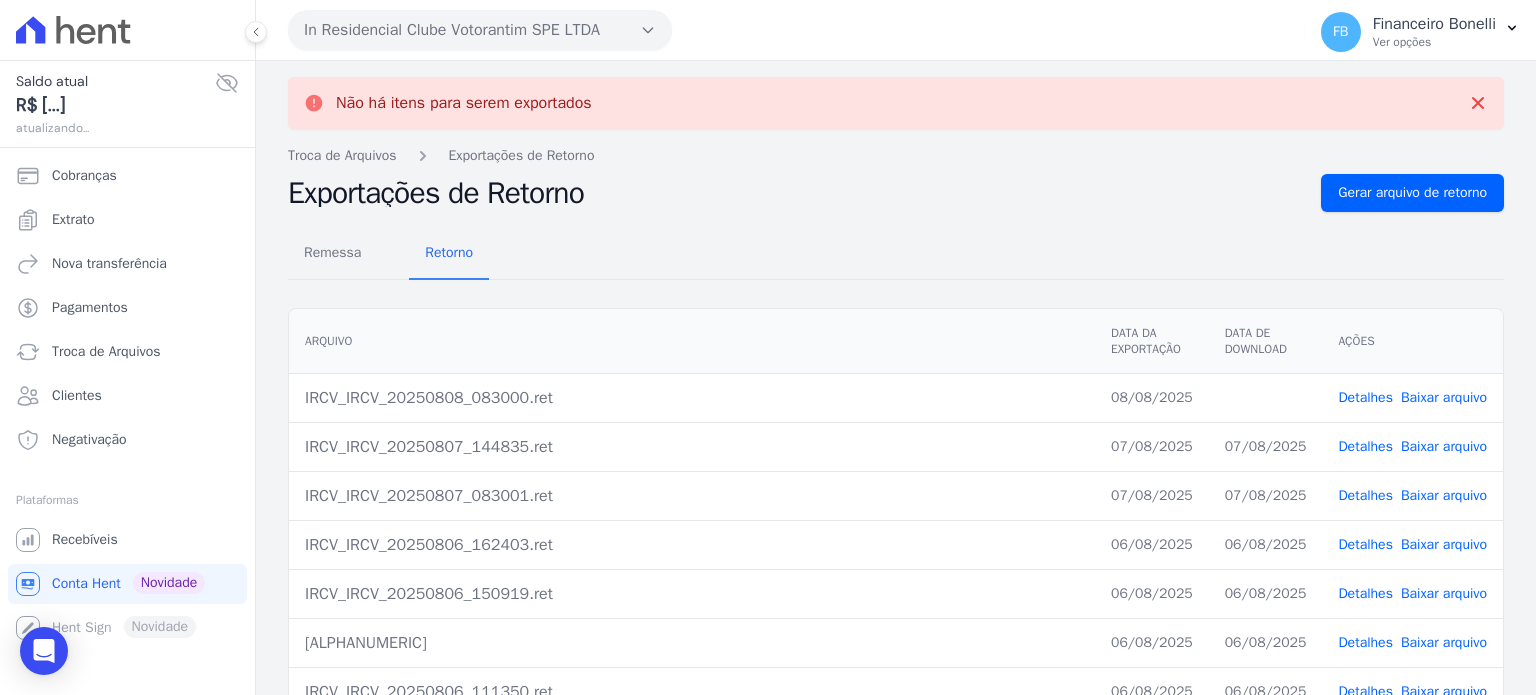 click on "Baixar arquivo" at bounding box center [1444, 397] 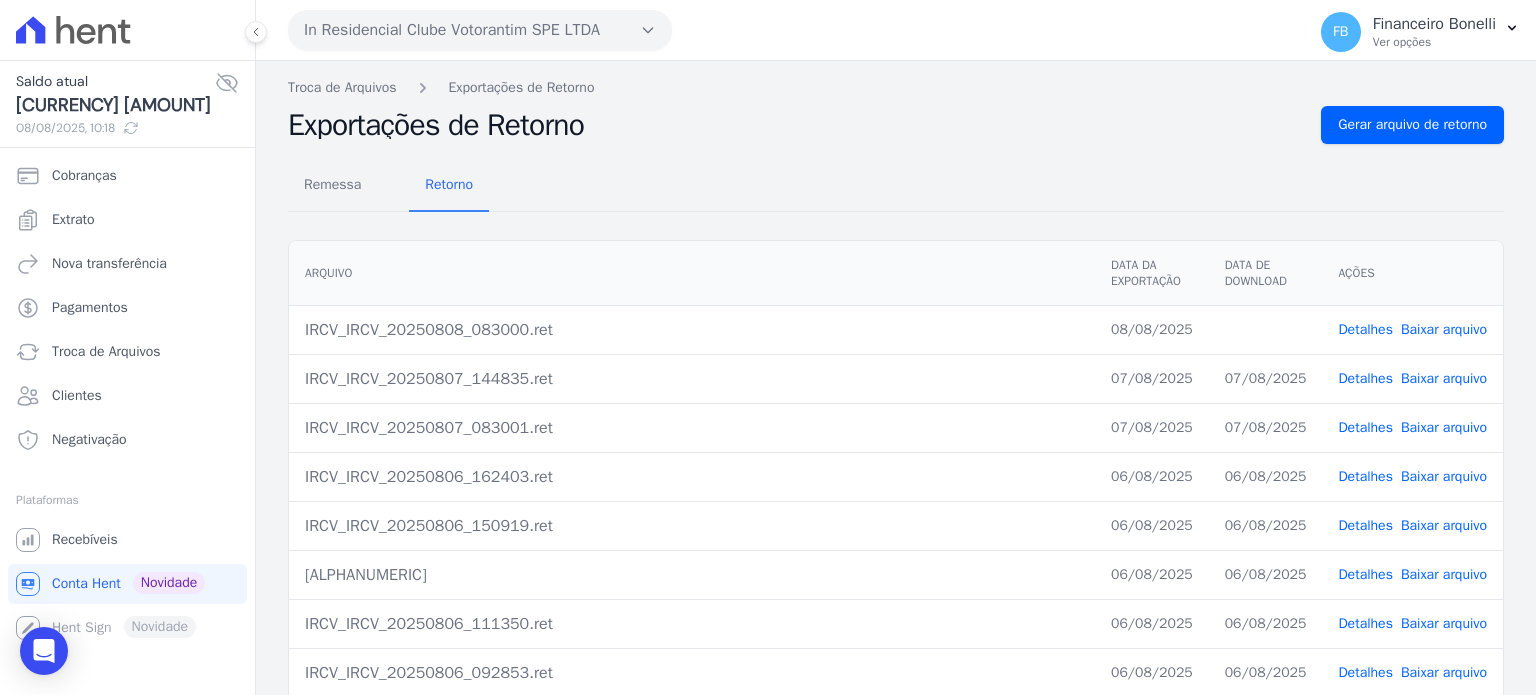 click on "In Residencial Clube Votorantim SPE LTDA" at bounding box center [480, 30] 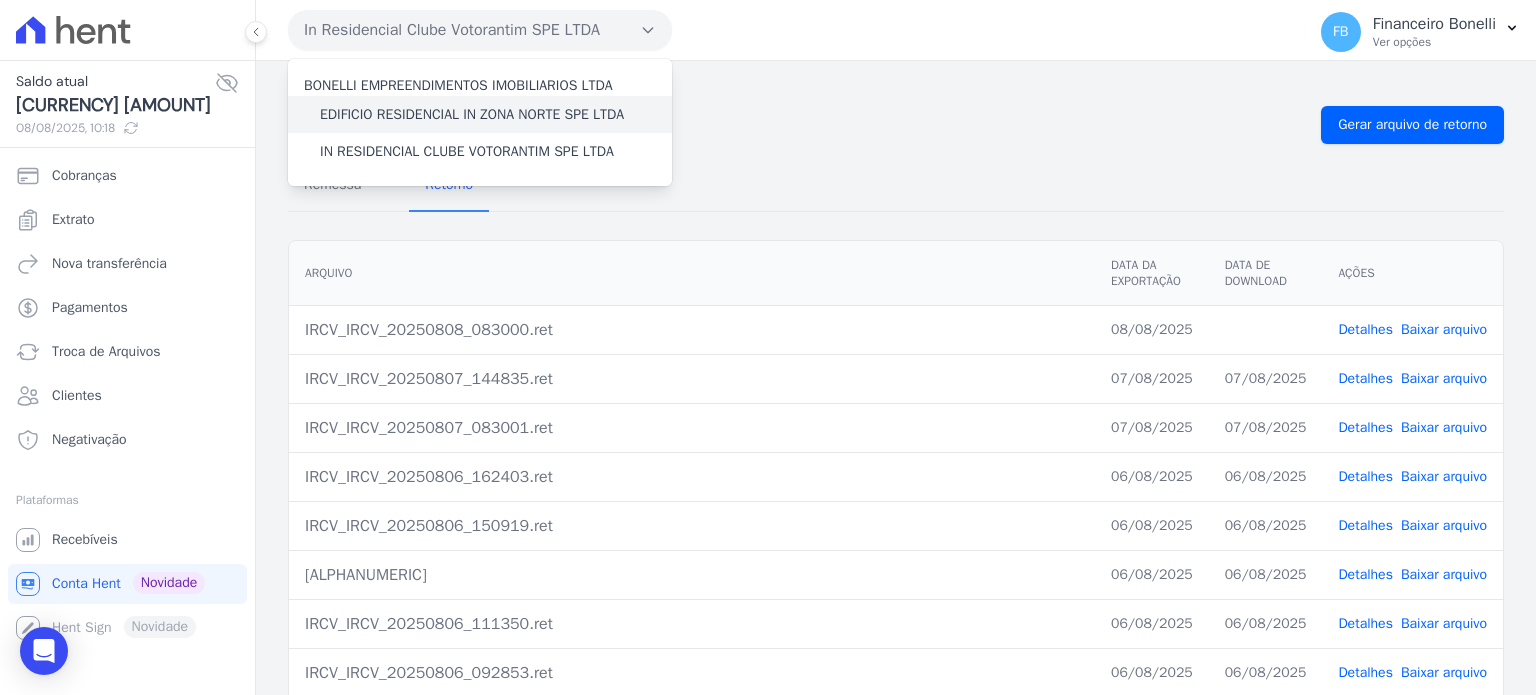 click on "EDIFICIO RESIDENCIAL IN ZONA NORTE SPE LTDA" at bounding box center (472, 114) 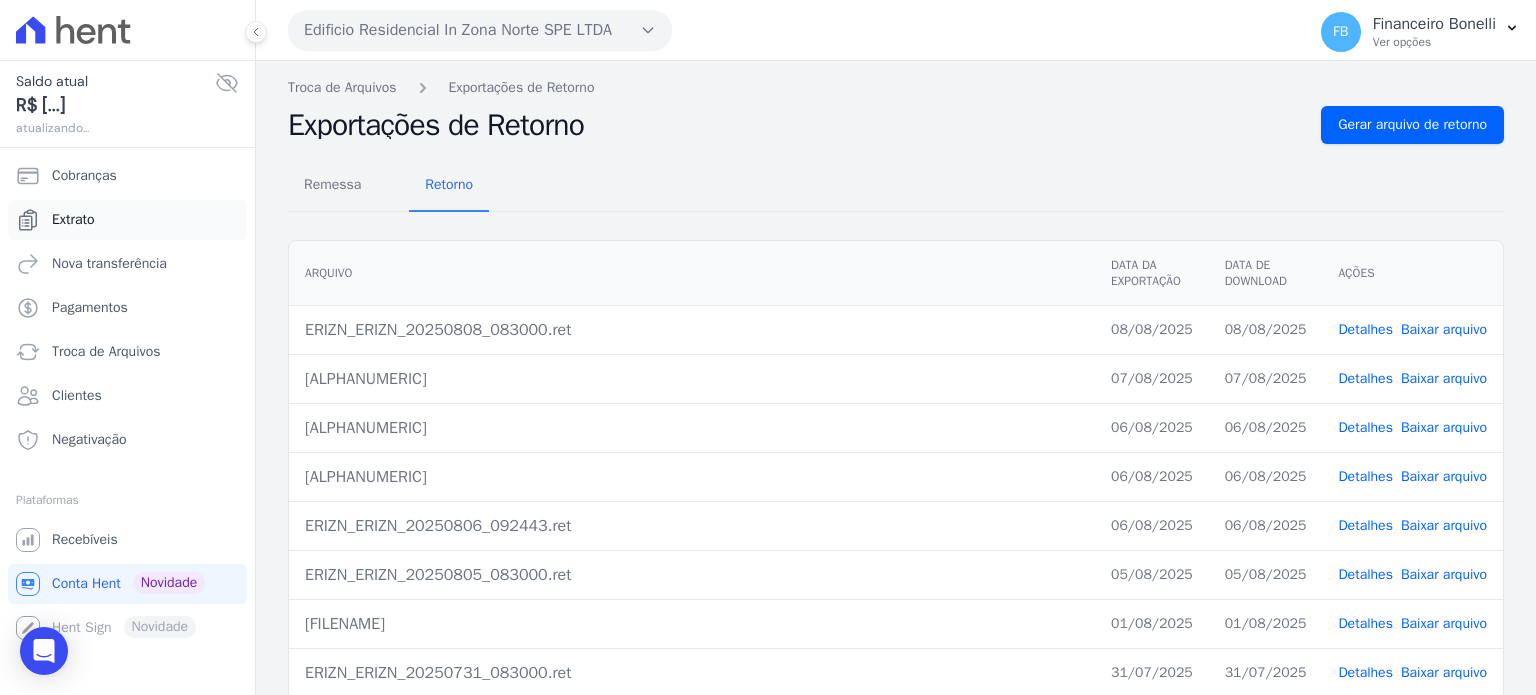 click on "Extrato" at bounding box center [73, 220] 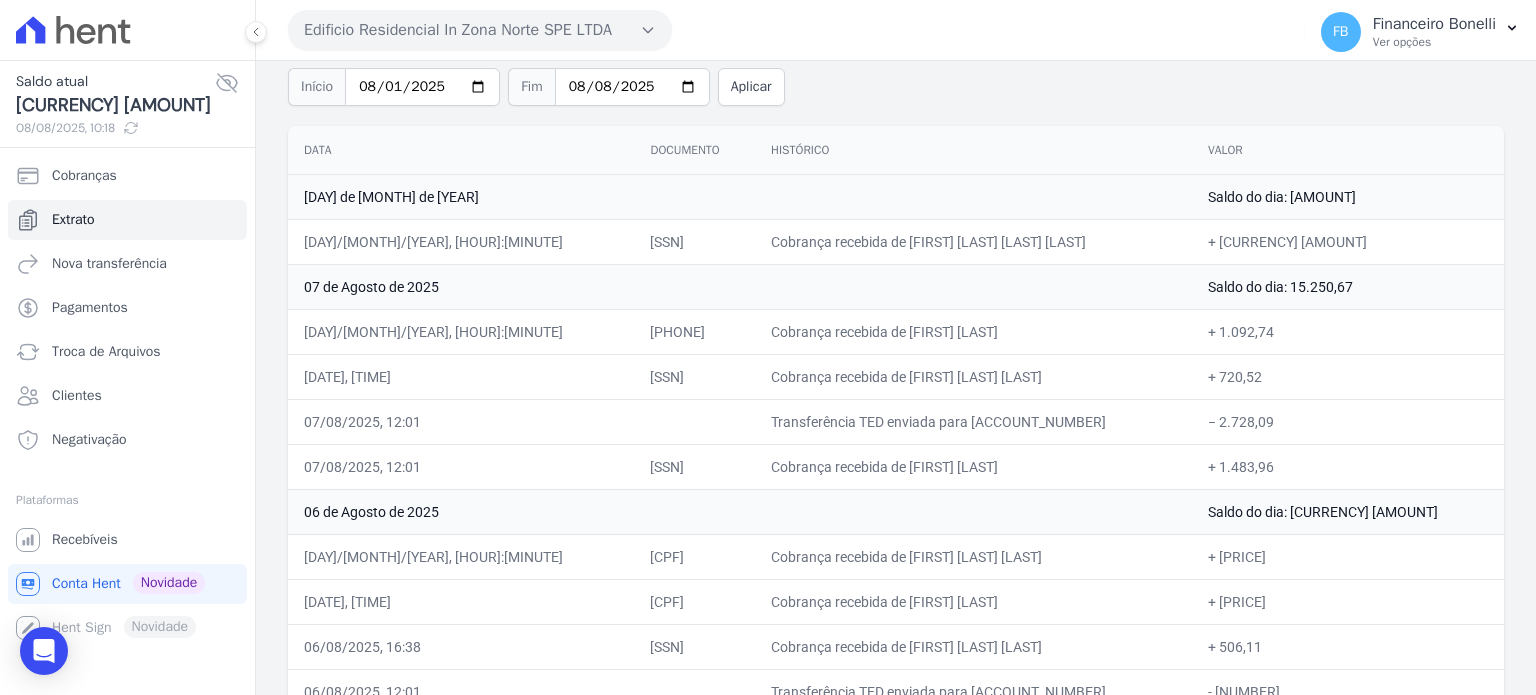 scroll, scrollTop: 44, scrollLeft: 0, axis: vertical 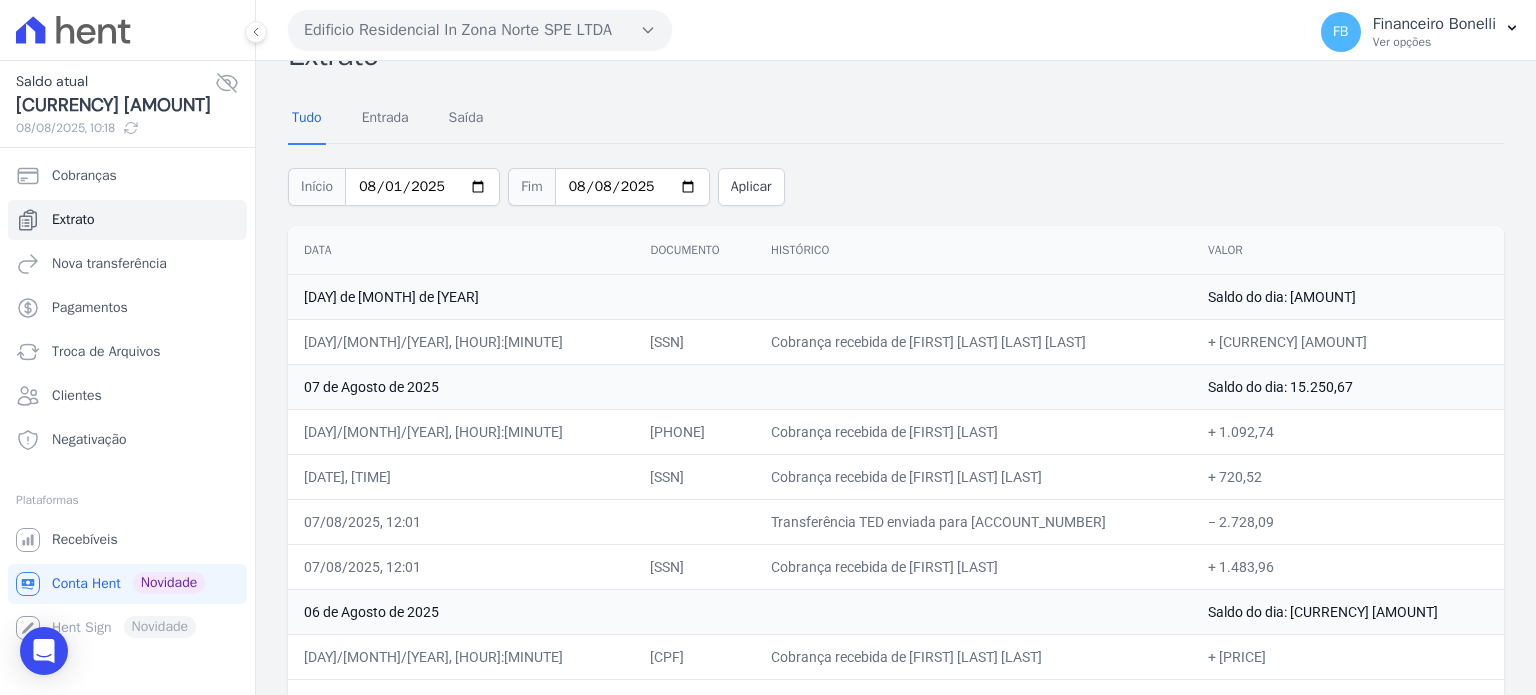 click on "Edificio Residencial In Zona Norte SPE LTDA" at bounding box center (480, 30) 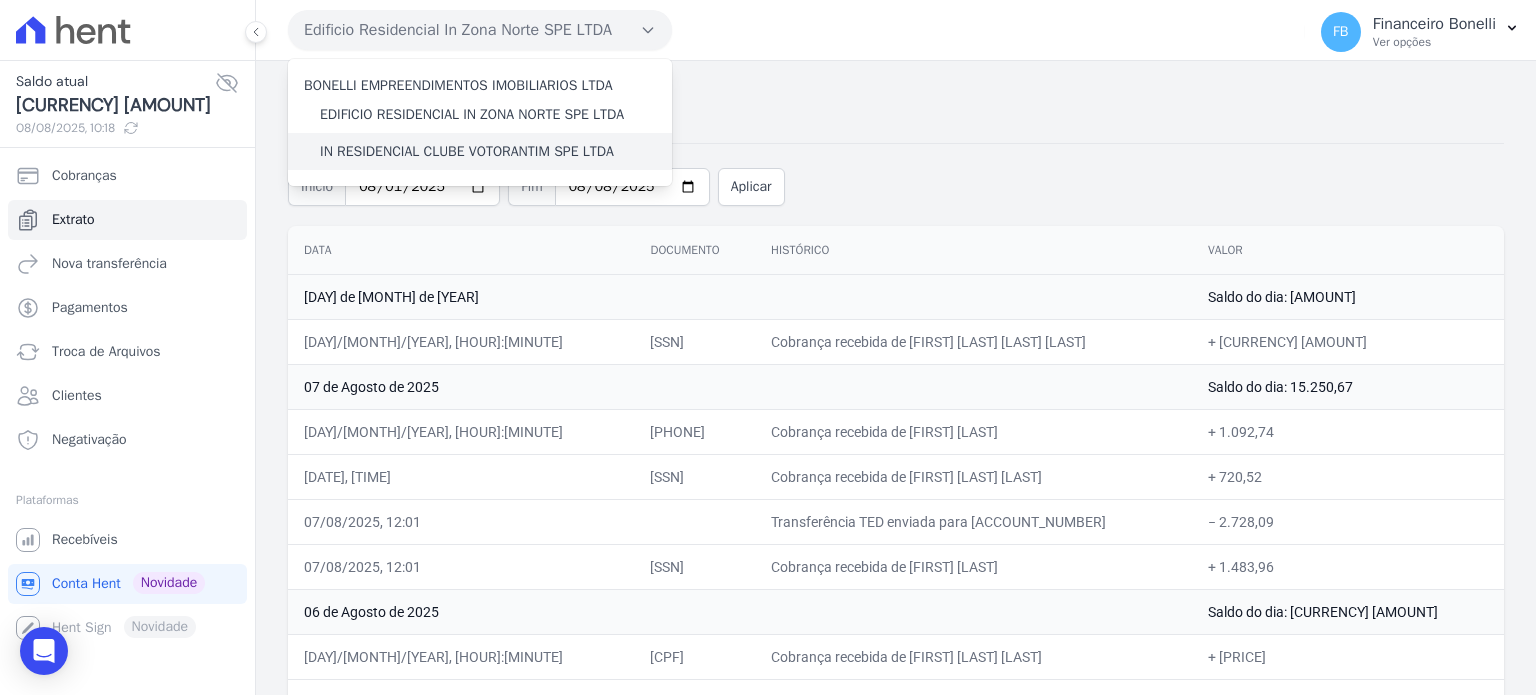 click on "IN RESIDENCIAL CLUBE VOTORANTIM SPE LTDA" at bounding box center [467, 151] 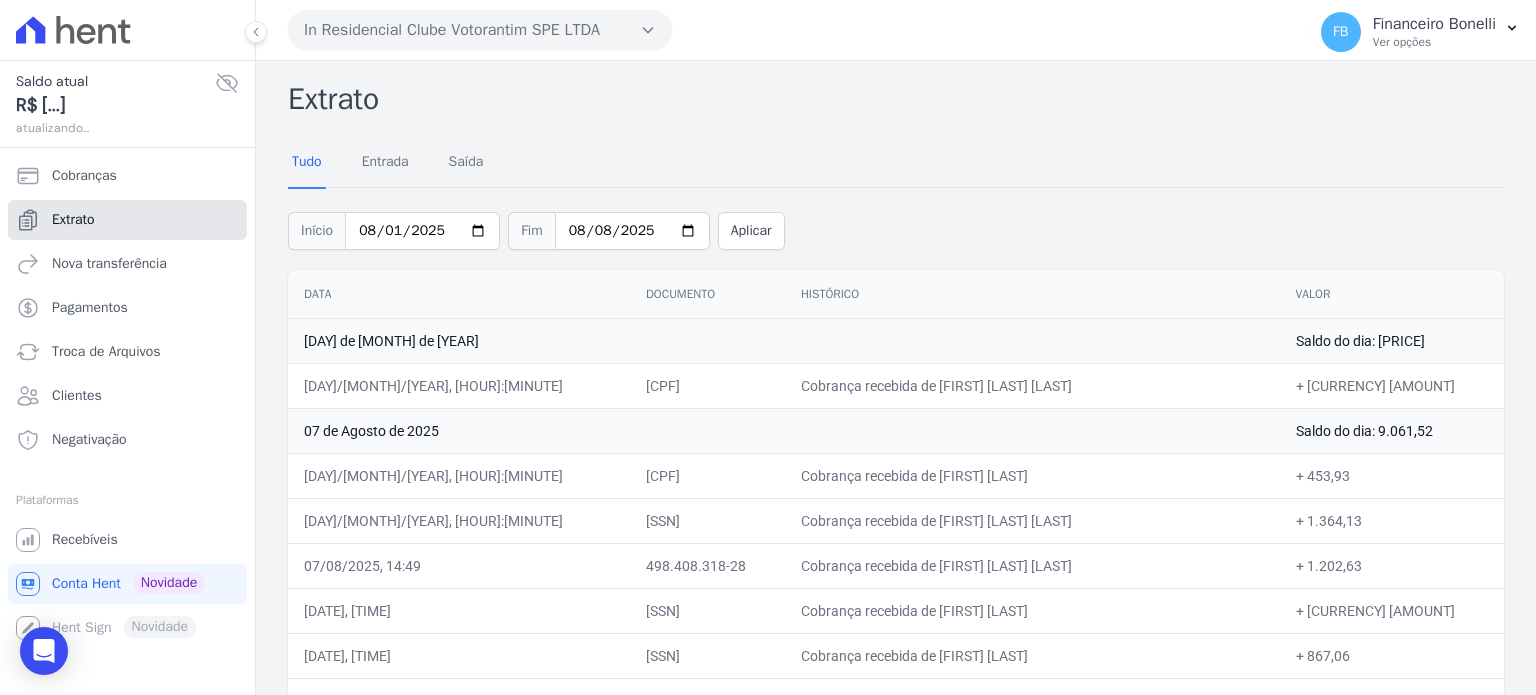 click on "Extrato" at bounding box center [127, 220] 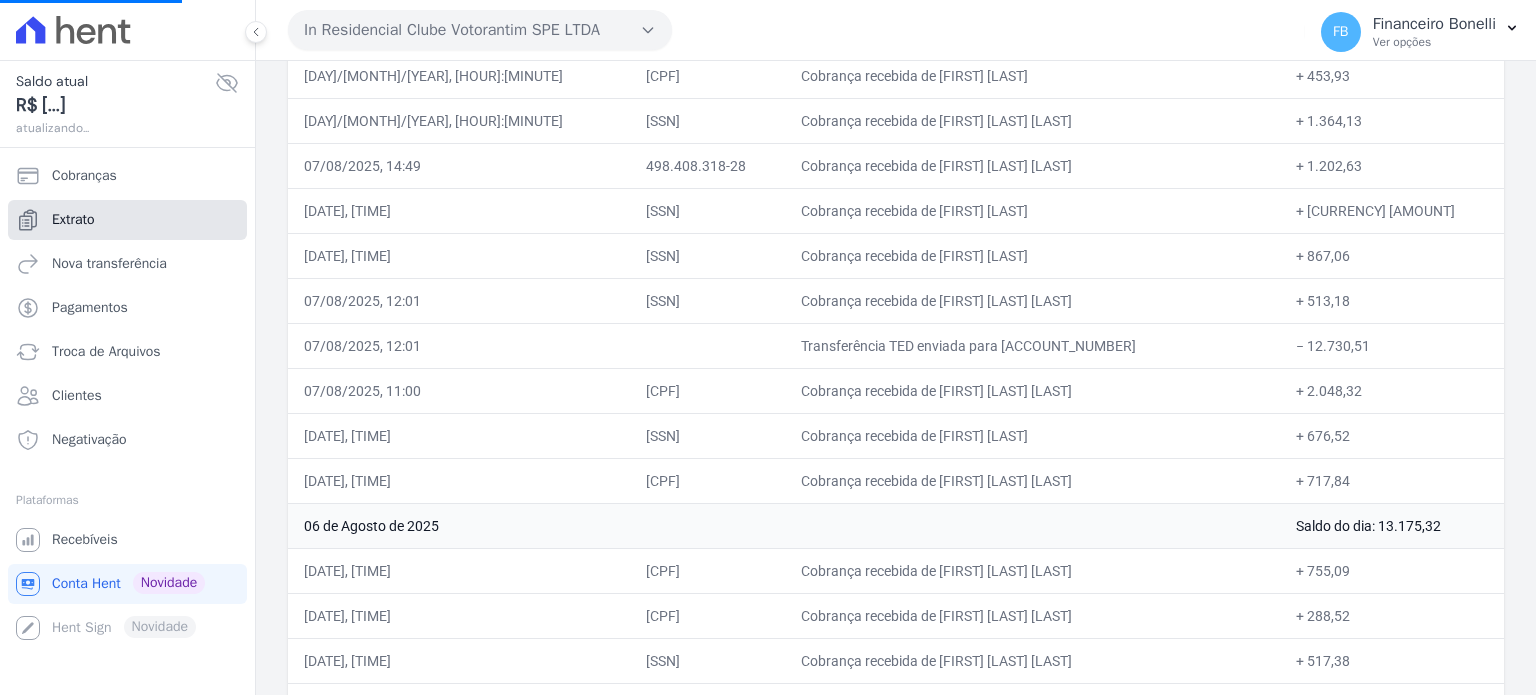 scroll, scrollTop: 0, scrollLeft: 0, axis: both 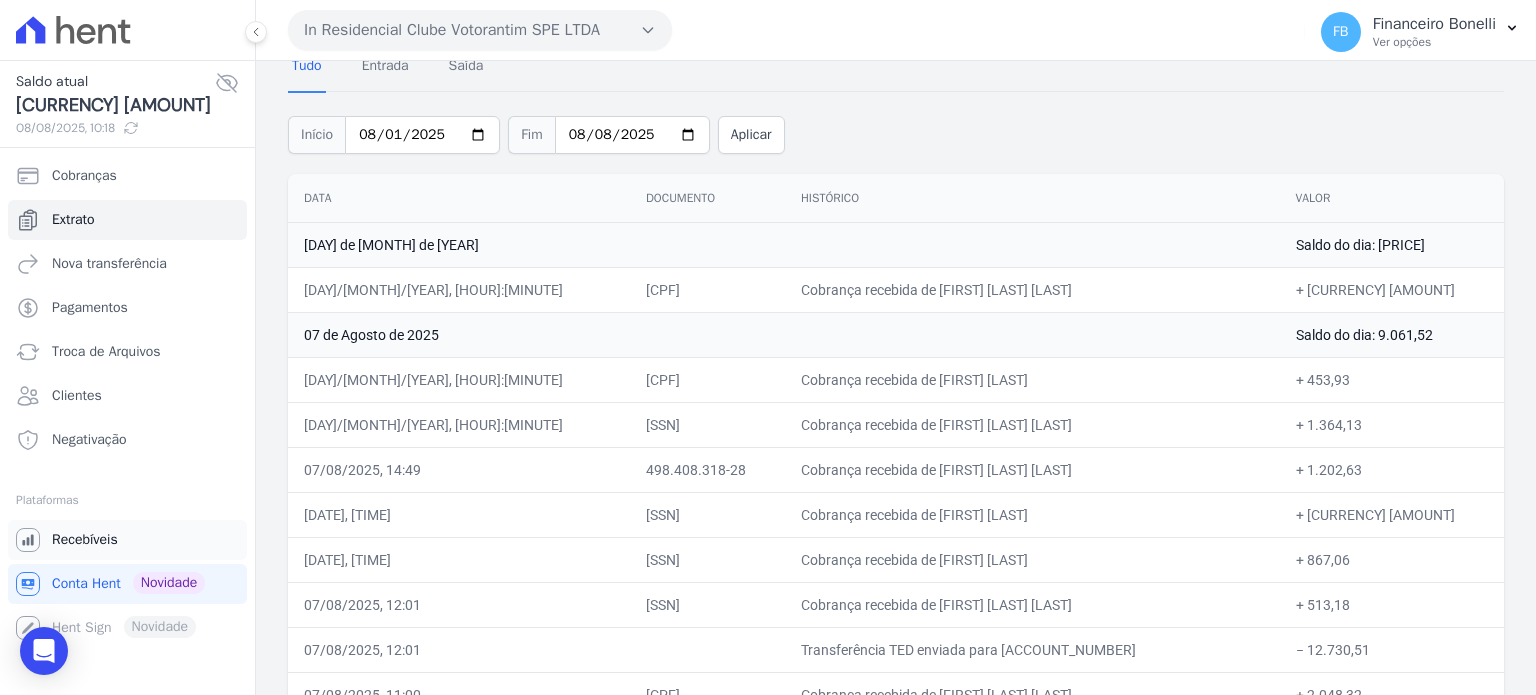 click on "Recebíveis" at bounding box center [127, 540] 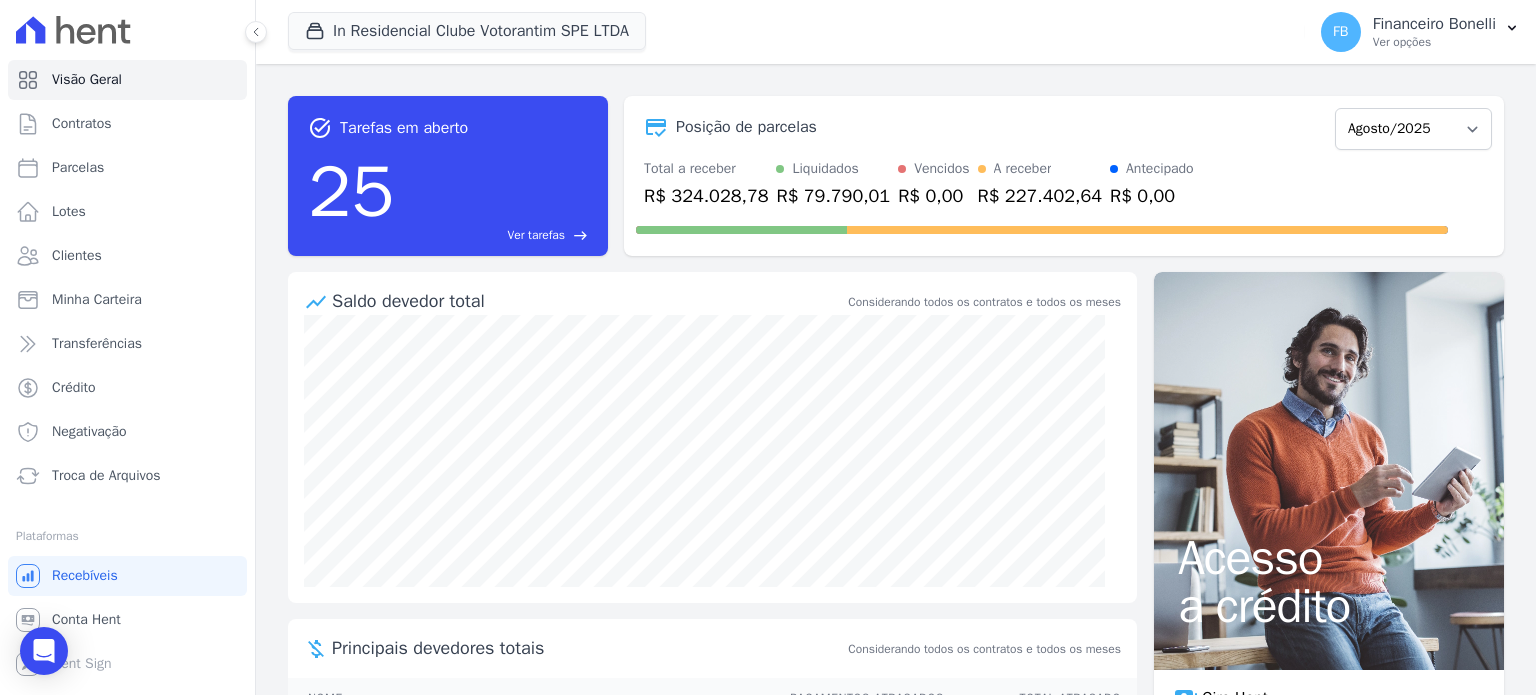 click on "Plataformas" at bounding box center [127, 536] 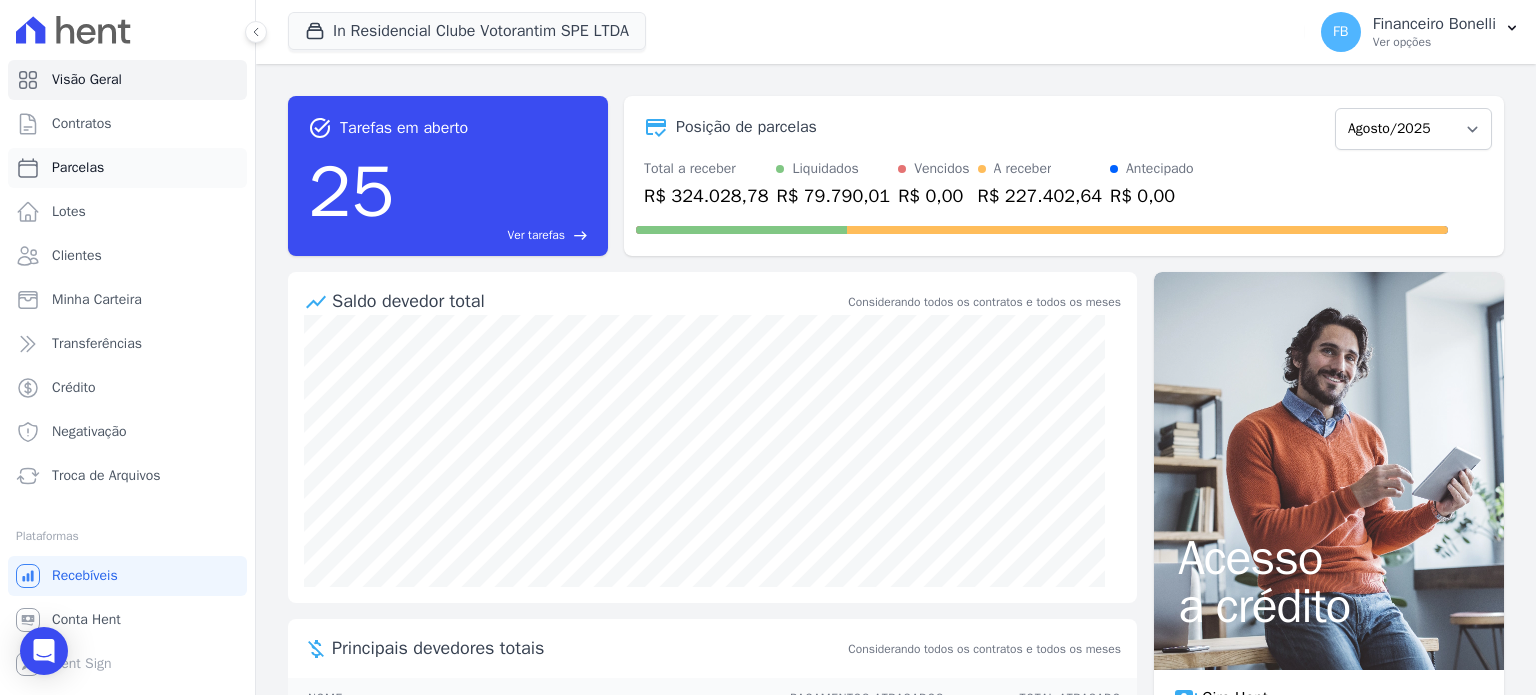 click on "Parcelas" at bounding box center (78, 168) 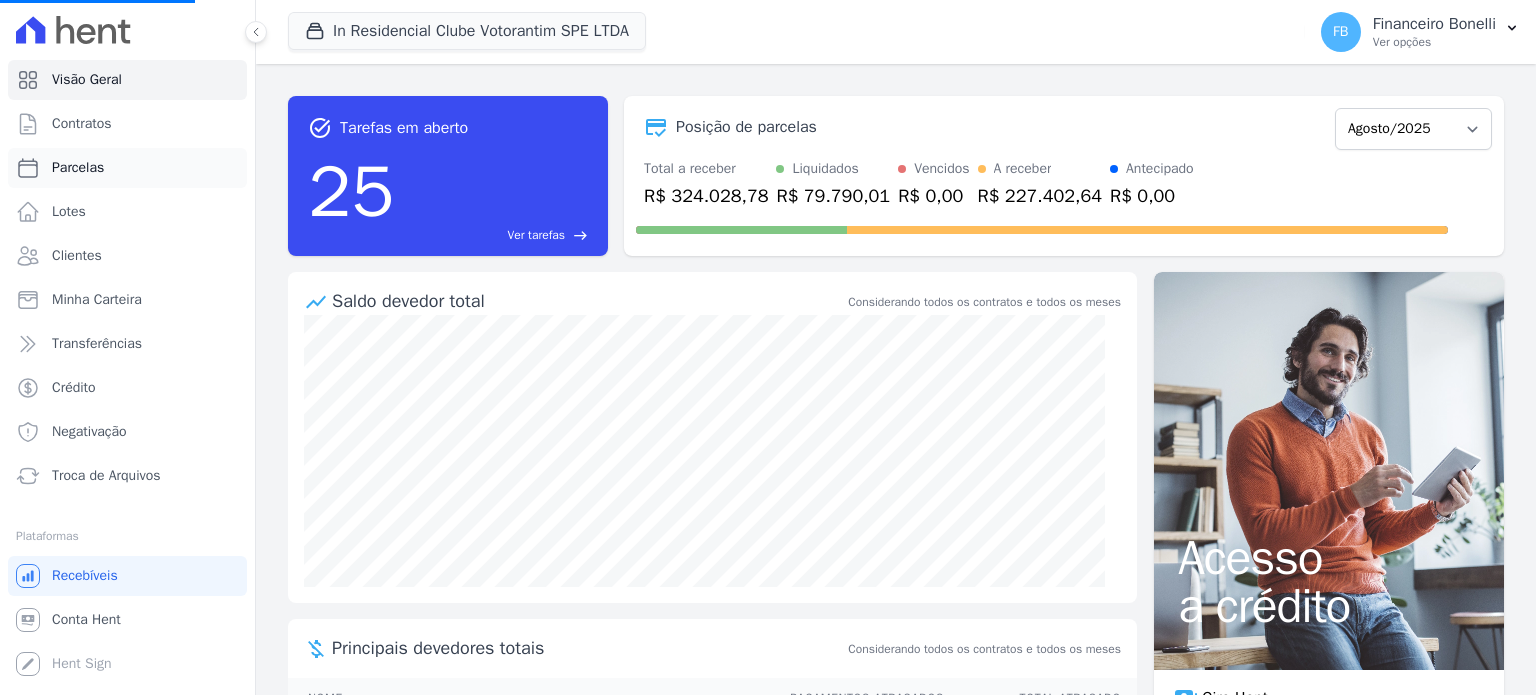 select 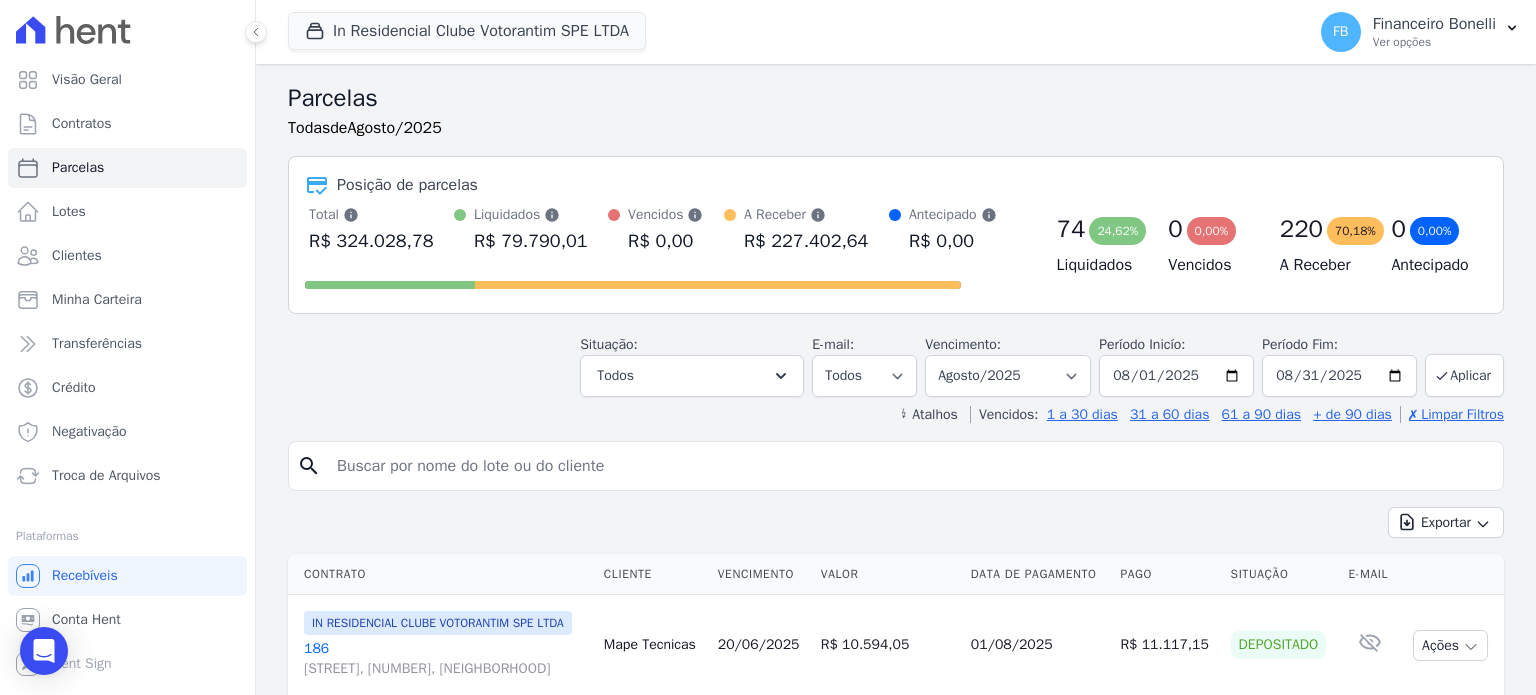 click at bounding box center (910, 466) 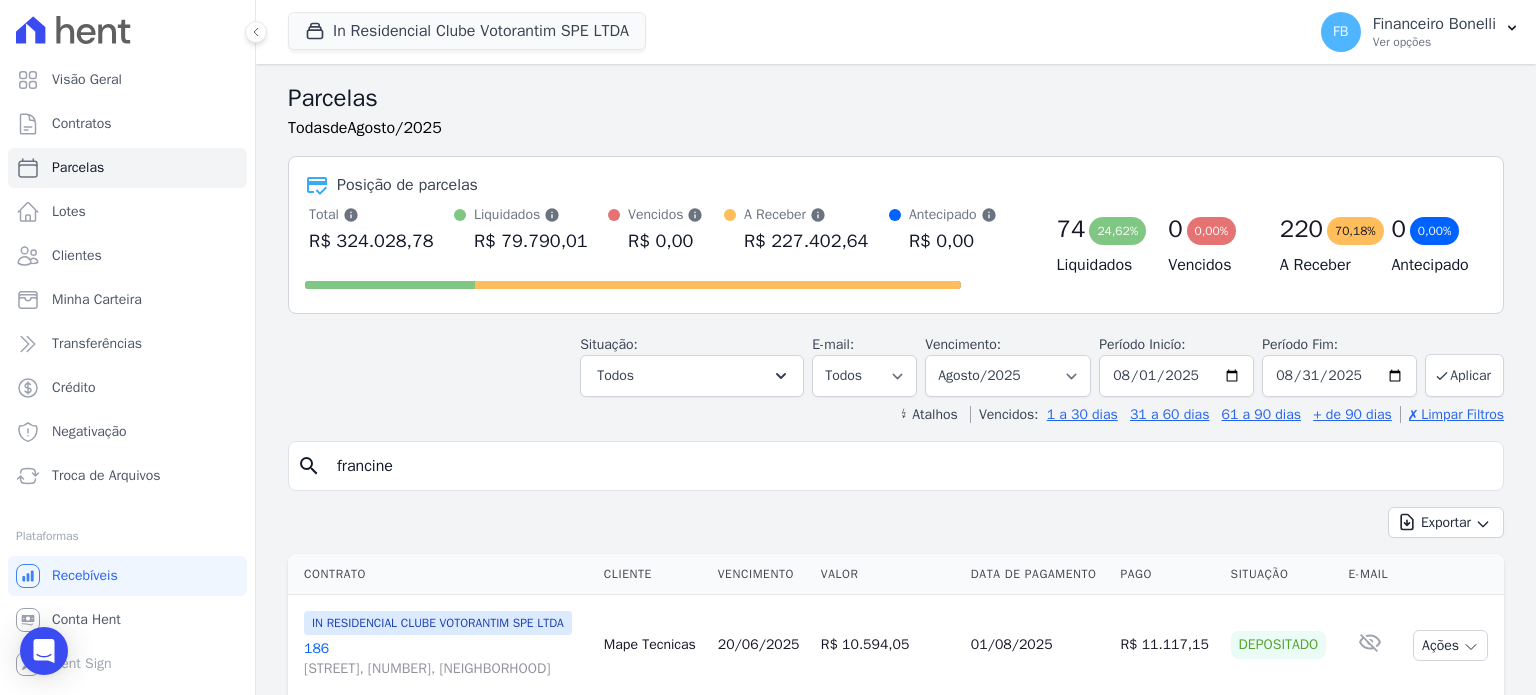 type on "francine" 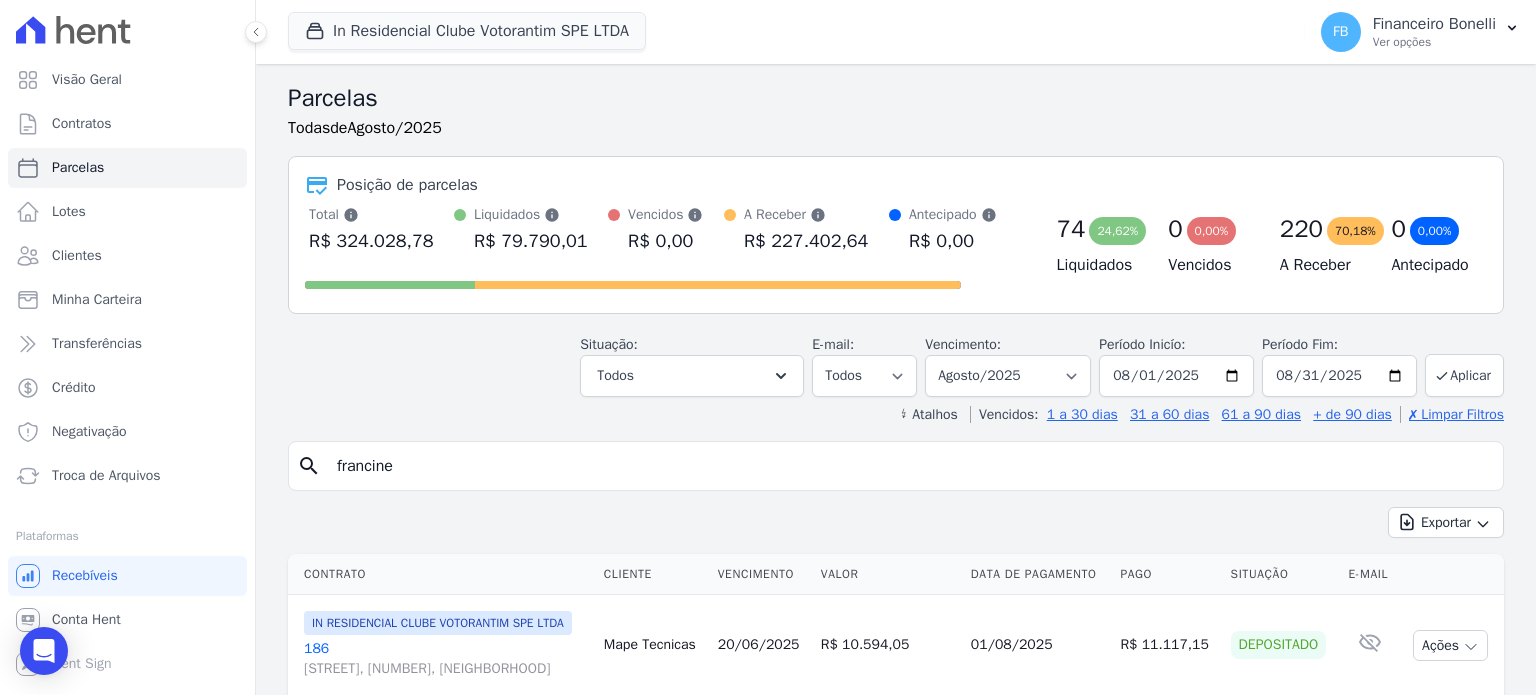 select 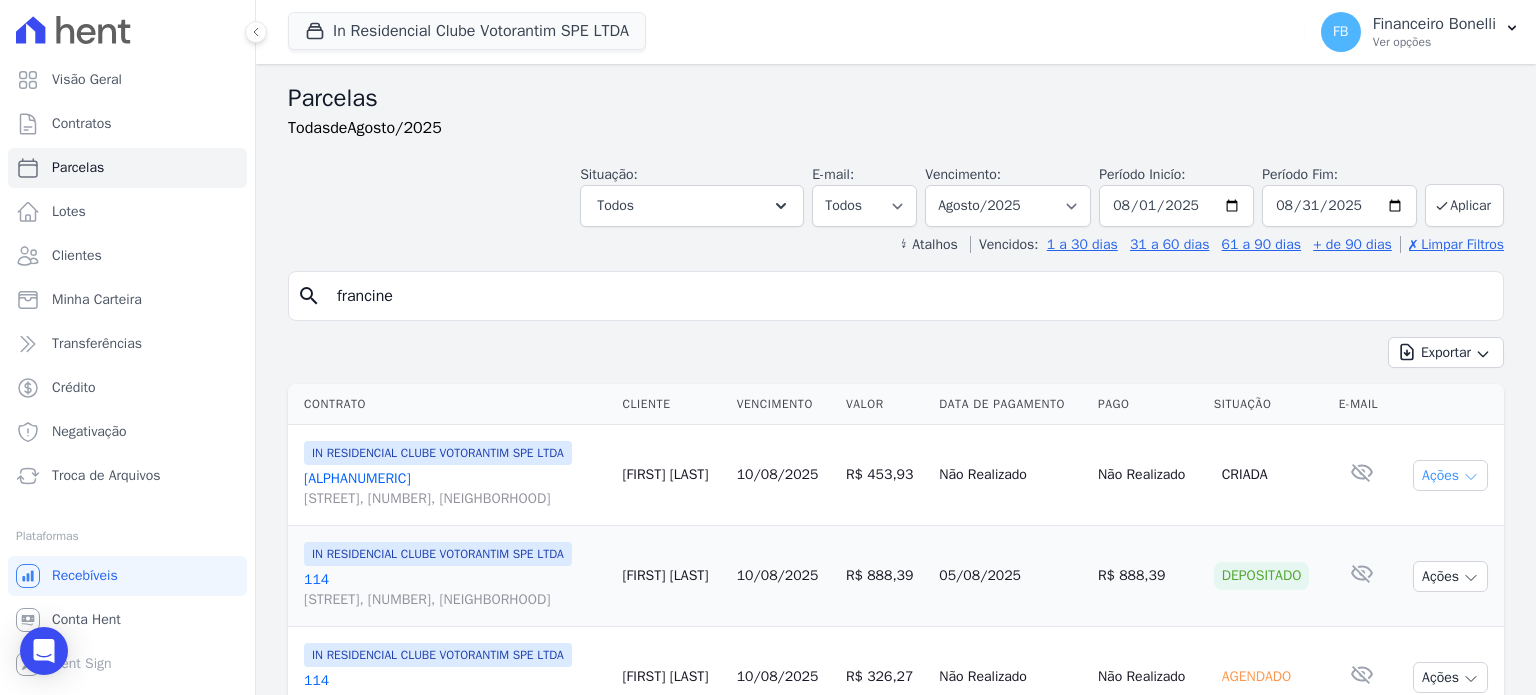 click 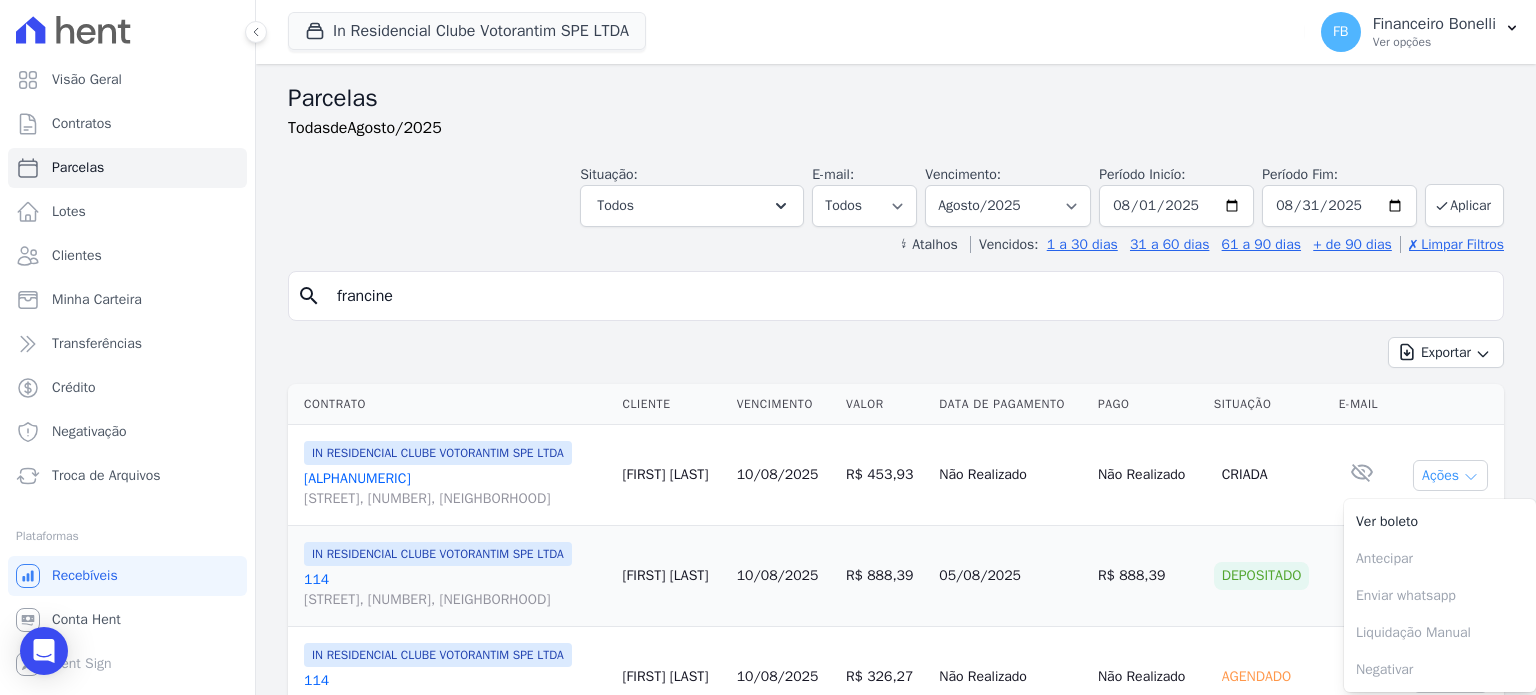 click 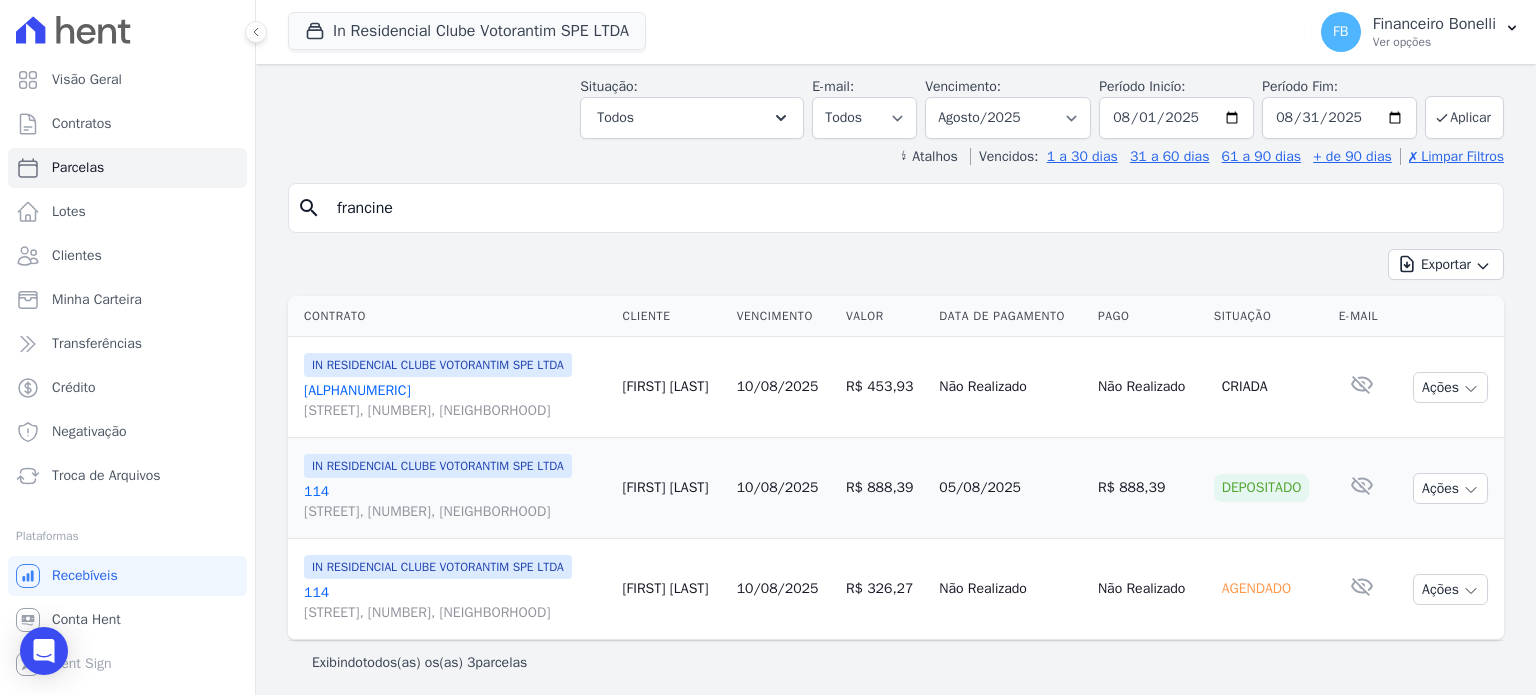 scroll, scrollTop: 0, scrollLeft: 0, axis: both 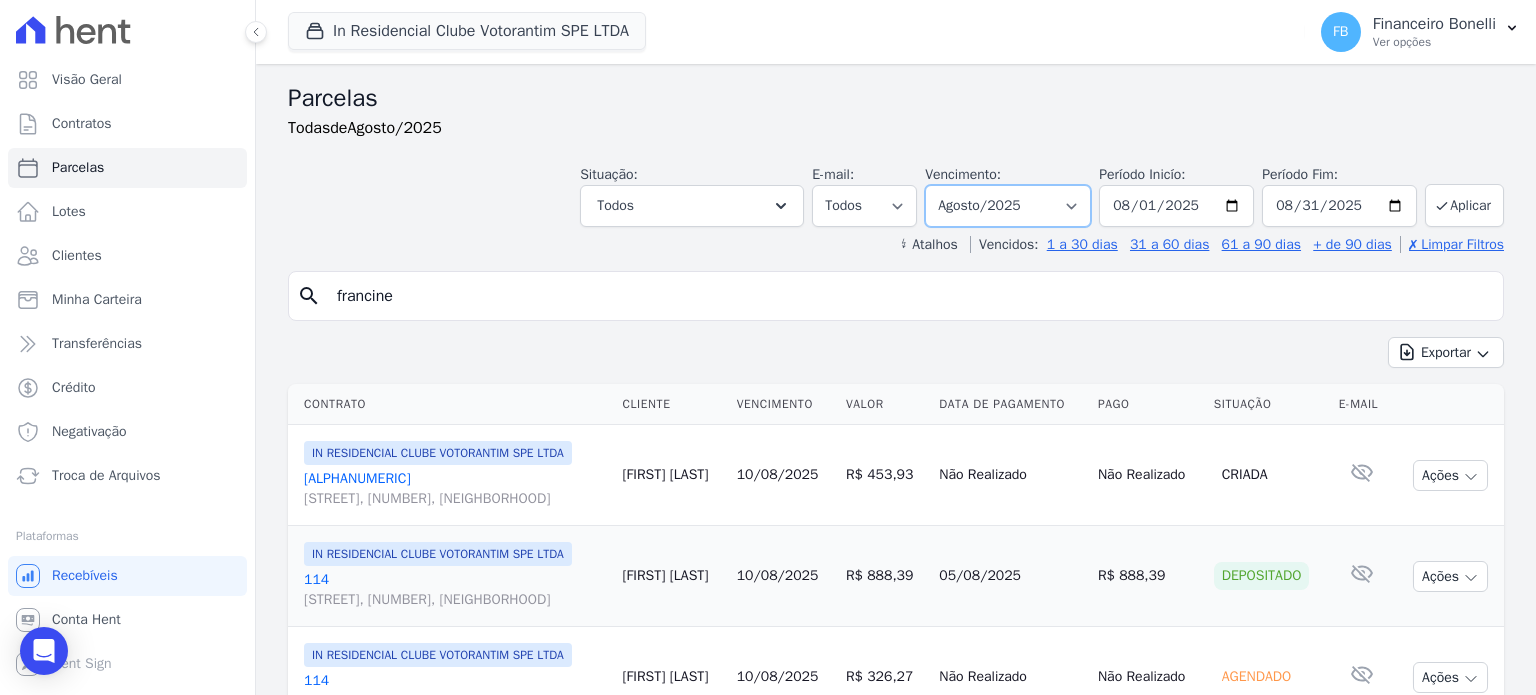 click on "Filtrar por período
────────
Todos os meses
Janeiro/2023
Fevereiro/2023
Março/2023
Abril/2023
Maio/2023
Junho/2023
Julho/2023
Agosto/2023
Setembro/2023
Outubro/2023
Novembro/2023
Dezembro/2023
Janeiro/2024
Fevereiro/2024
Março/2024
Abril/2024
Maio/2024
Junho/2024
Julho/2024
Agosto/2024
Setembro/2024
Outubro/2024
Novembro/2024
Dezembro/2024
Janeiro/2025
Fevereiro/2025
Março/2025
Abril/2025
Maio/2025
Junho/2025
Julho/2025
Agosto/2025
Setembro/2025
Outubro/2025
Novembro/2025
Dezembro/2025
Janeiro/2026
Fevereiro/2026
Março/2026
Abril/2026
Maio/2026
Junho/2026
Julho/2026
Agosto/2026
Setembro/2026
Outubro/2026
Novembro/2026
Dezembro/2026
Janeiro/2027
Fevereiro/2027
Março/2027
Abril/2027
Maio/2027
Junho/2027
Julho/2027
Agosto/2027
Setembro/2027
Outubro/2027
Novembro/2027
Dezembro/2027
Janeiro/2028
Fevereiro/2028
Março/2028
Abril/2028
Maio/2028" at bounding box center [1008, 206] 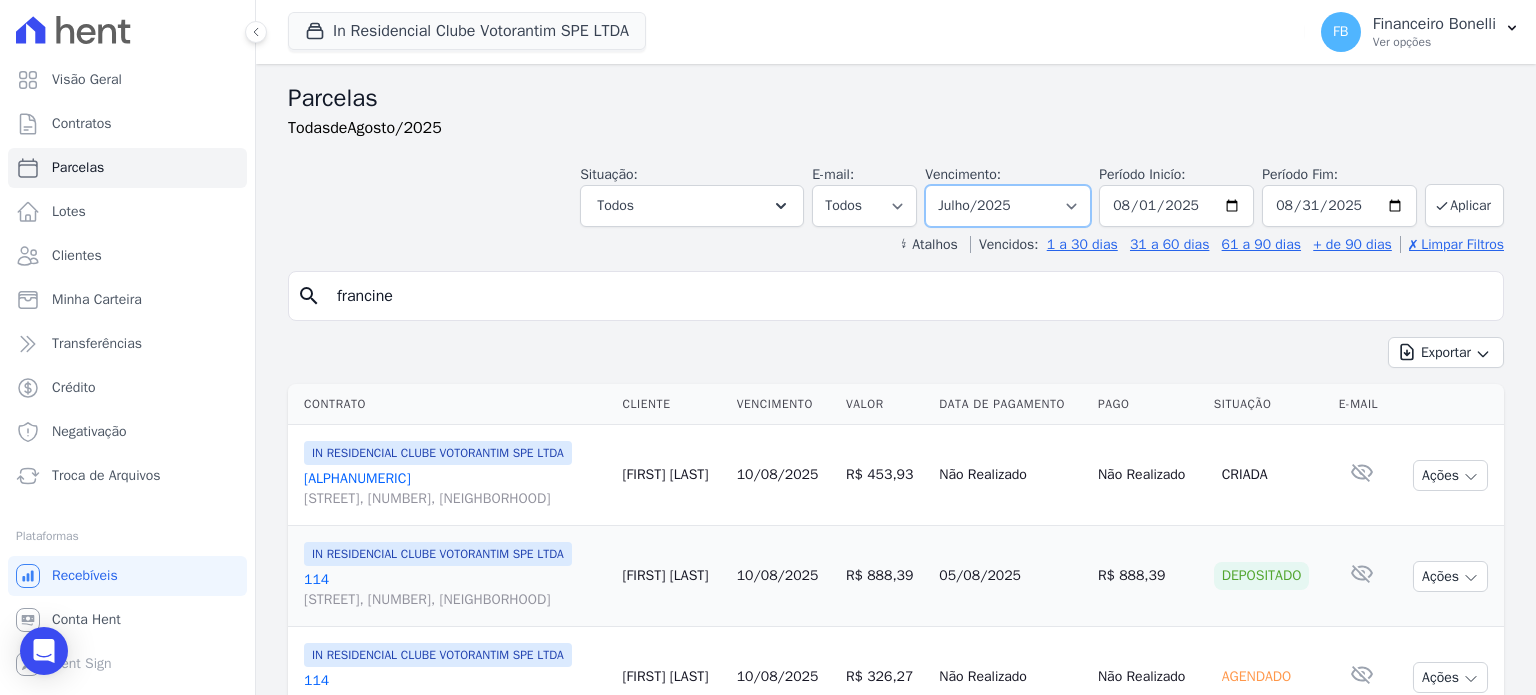 click on "Filtrar por período
────────
Todos os meses
Janeiro/2023
Fevereiro/2023
Março/2023
Abril/2023
Maio/2023
Junho/2023
Julho/2023
Agosto/2023
Setembro/2023
Outubro/2023
Novembro/2023
Dezembro/2023
Janeiro/2024
Fevereiro/2024
Março/2024
Abril/2024
Maio/2024
Junho/2024
Julho/2024
Agosto/2024
Setembro/2024
Outubro/2024
Novembro/2024
Dezembro/2024
Janeiro/2025
Fevereiro/2025
Março/2025
Abril/2025
Maio/2025
Junho/2025
Julho/2025
Agosto/2025
Setembro/2025
Outubro/2025
Novembro/2025
Dezembro/2025
Janeiro/2026
Fevereiro/2026
Março/2026
Abril/2026
Maio/2026
Junho/2026
Julho/2026
Agosto/2026
Setembro/2026
Outubro/2026
Novembro/2026
Dezembro/2026
Janeiro/2027
Fevereiro/2027
Março/2027
Abril/2027
Maio/2027
Junho/2027
Julho/2027
Agosto/2027
Setembro/2027
Outubro/2027
Novembro/2027
Dezembro/2027
Janeiro/2028
Fevereiro/2028
Março/2028
Abril/2028
Maio/2028" at bounding box center [1008, 206] 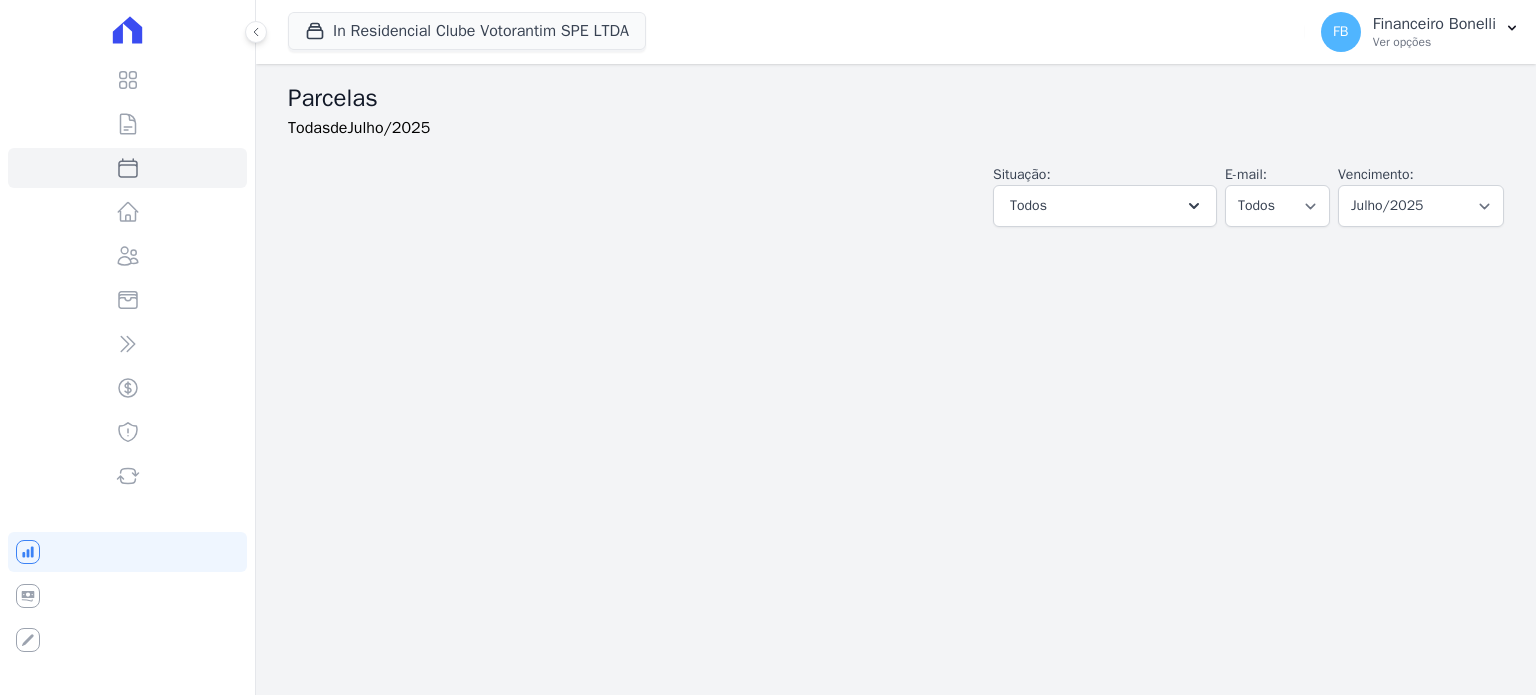 select 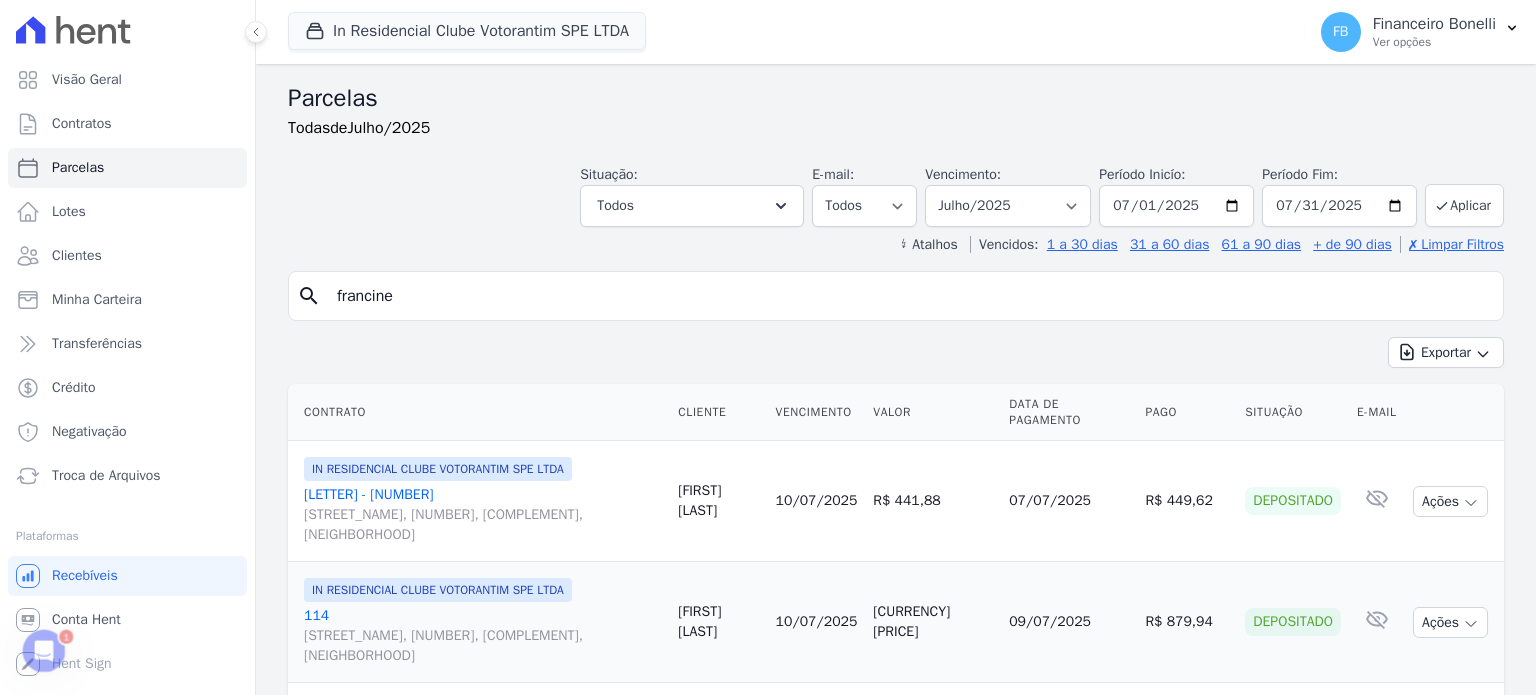 scroll, scrollTop: 0, scrollLeft: 0, axis: both 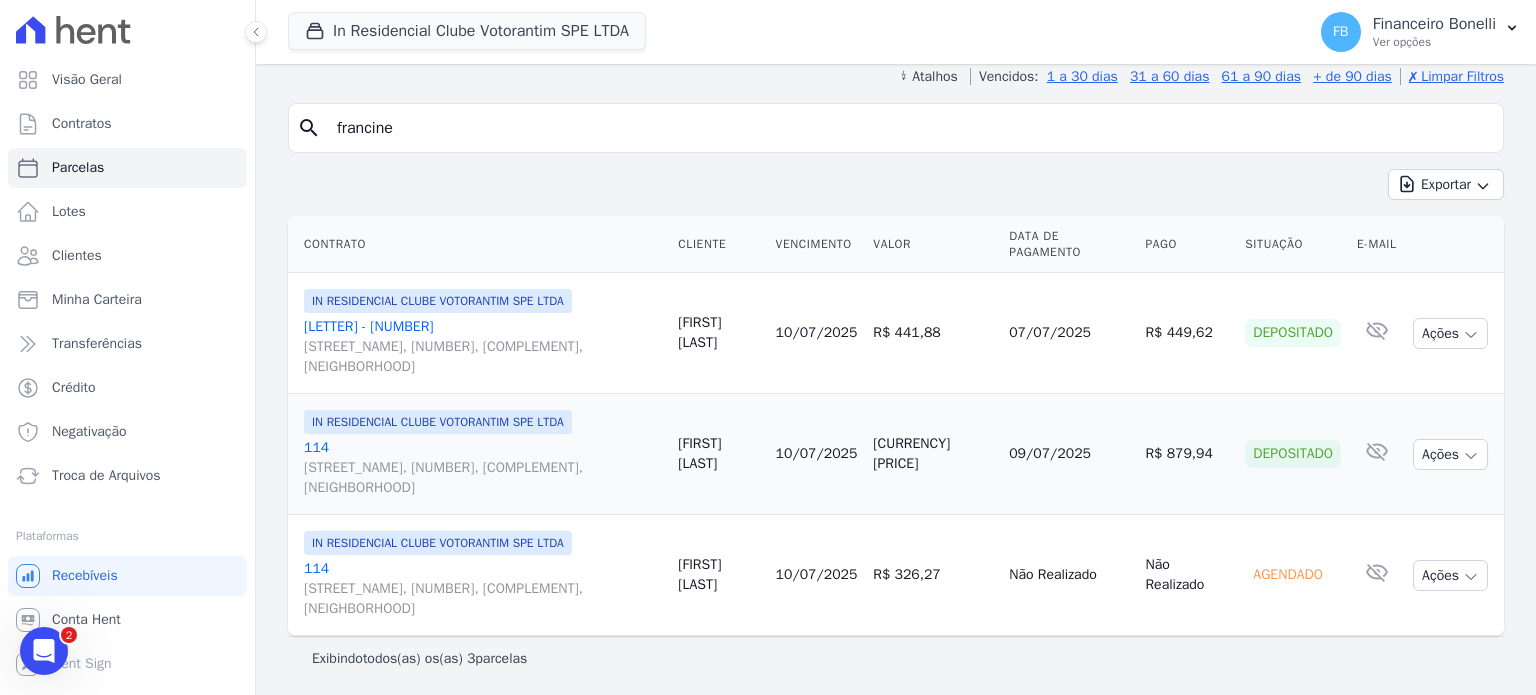 drag, startPoint x: 407, startPoint y: 130, endPoint x: 0, endPoint y: 135, distance: 407.0307 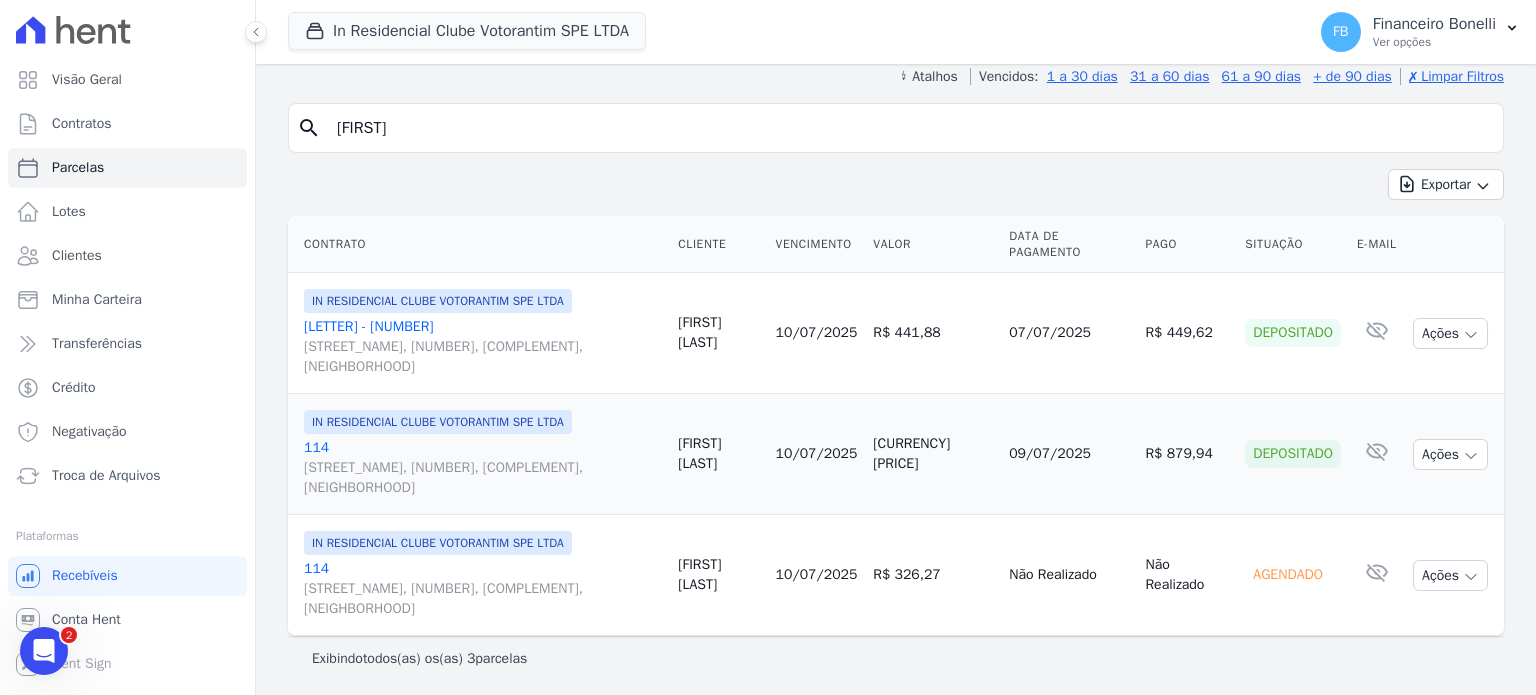 type on "julia" 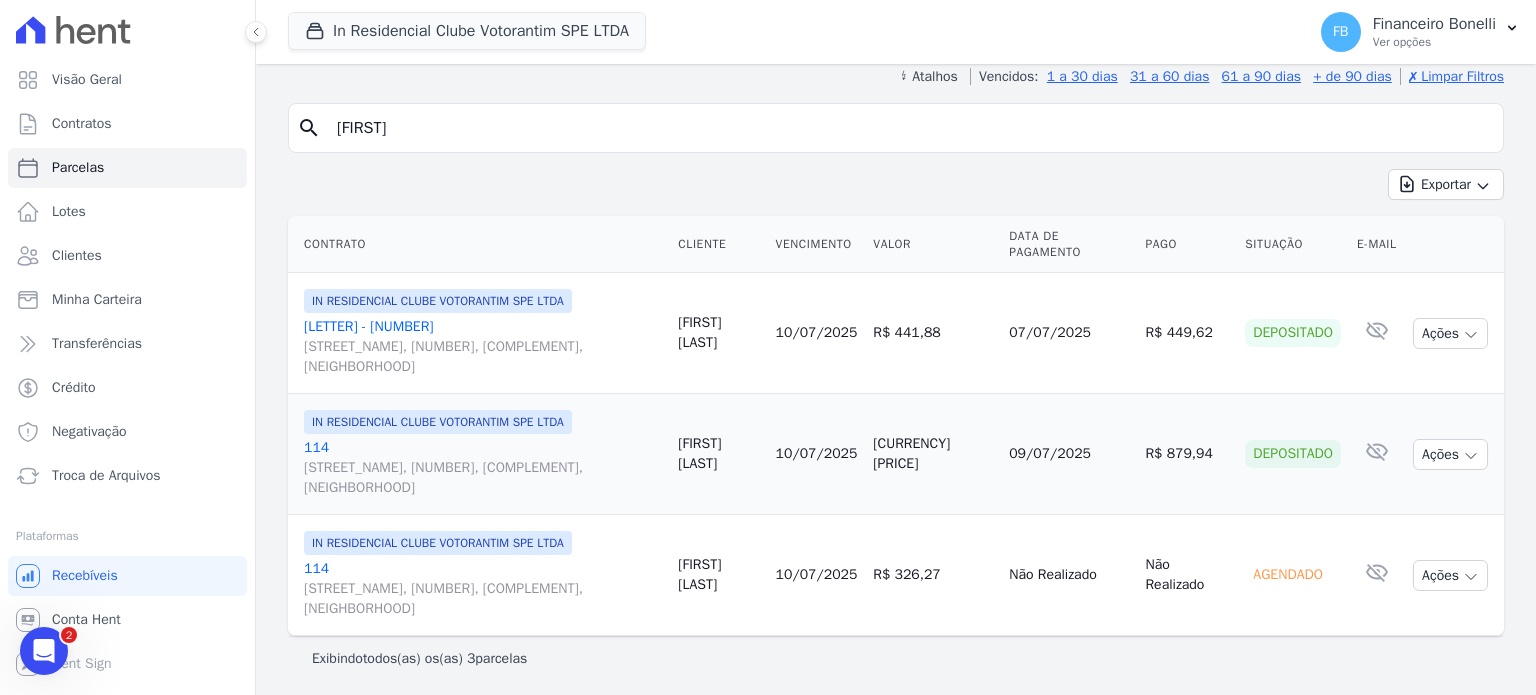 select 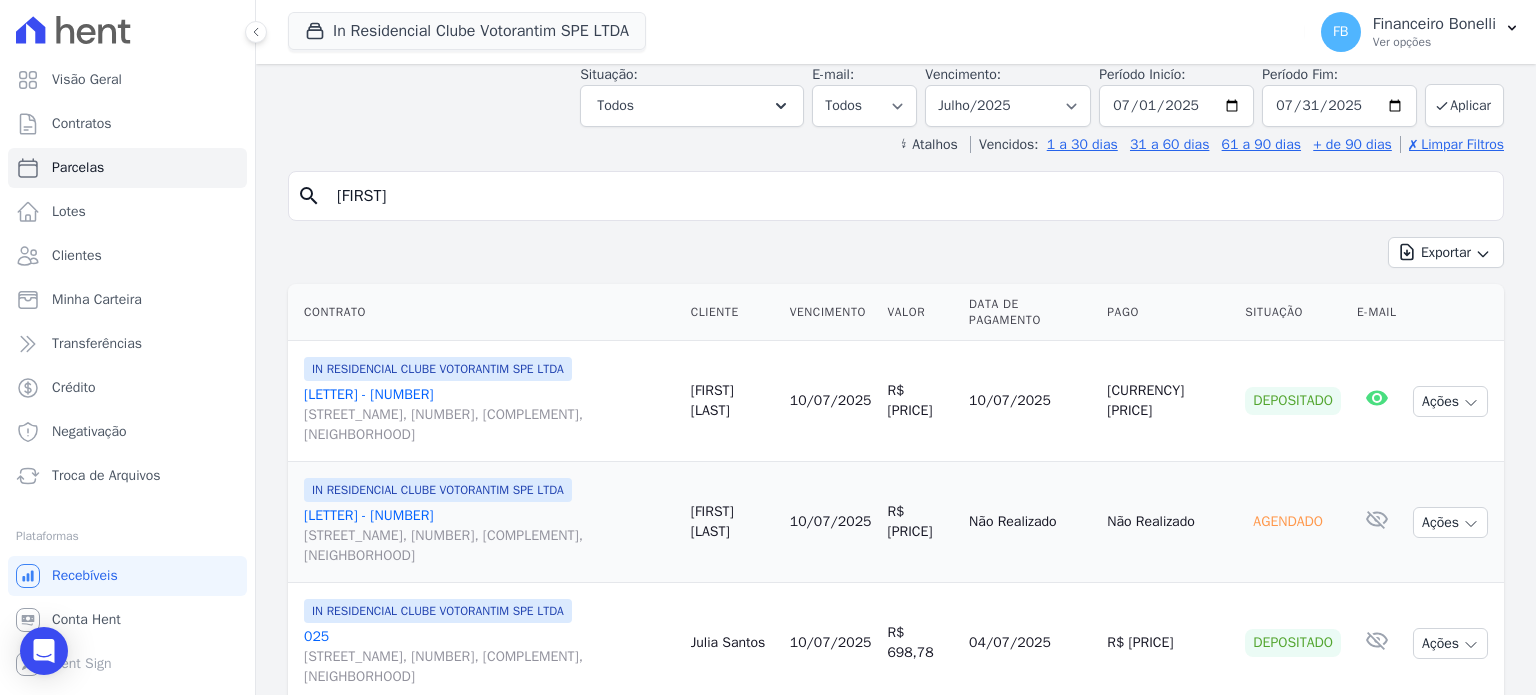 scroll, scrollTop: 0, scrollLeft: 0, axis: both 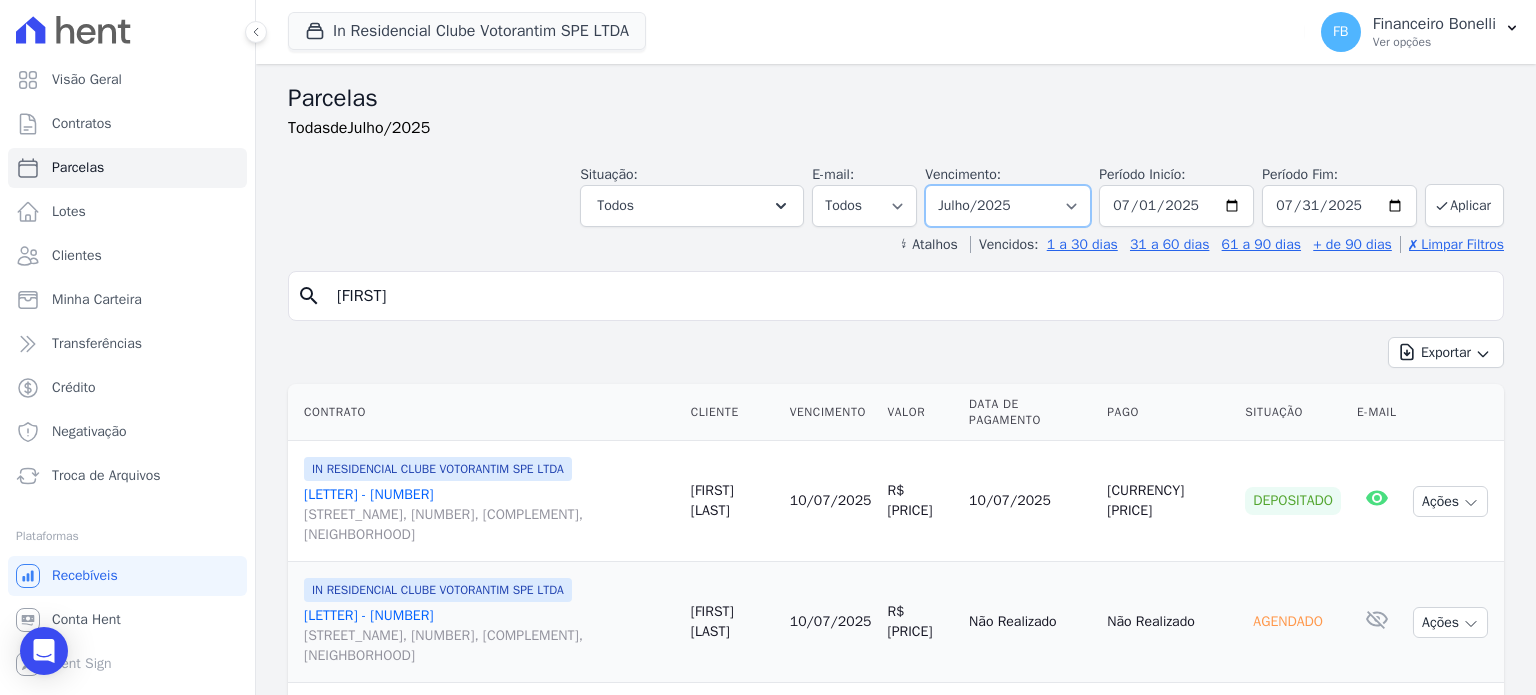 click on "Filtrar por período
────────
Todos os meses
Janeiro/2023
Fevereiro/2023
Março/2023
Abril/2023
Maio/2023
Junho/2023
Julho/2023
Agosto/2023
Setembro/2023
Outubro/2023
Novembro/2023
Dezembro/2023
Janeiro/2024
Fevereiro/2024
Março/2024
Abril/2024
Maio/2024
Junho/2024
Julho/2024
Agosto/2024
Setembro/2024
Outubro/2024
Novembro/2024
Dezembro/2024
Janeiro/2025
Fevereiro/2025
Março/2025
Abril/2025
Maio/2025
Junho/2025
Julho/2025
Agosto/2025
Setembro/2025
Outubro/2025
Novembro/2025
Dezembro/2025
Janeiro/2026
Fevereiro/2026
Março/2026
Abril/2026
Maio/2026
Junho/2026
Julho/2026
Agosto/2026
Setembro/2026
Outubro/2026
Novembro/2026
Dezembro/2026
Janeiro/2027
Fevereiro/2027
Março/2027
Abril/2027
Maio/2027
Junho/2027
Julho/2027
Agosto/2027
Setembro/2027
Outubro/2027
Novembro/2027
Dezembro/2027
Janeiro/2028
Fevereiro/2028
Março/2028
Abril/2028
Maio/2028" at bounding box center (1008, 206) 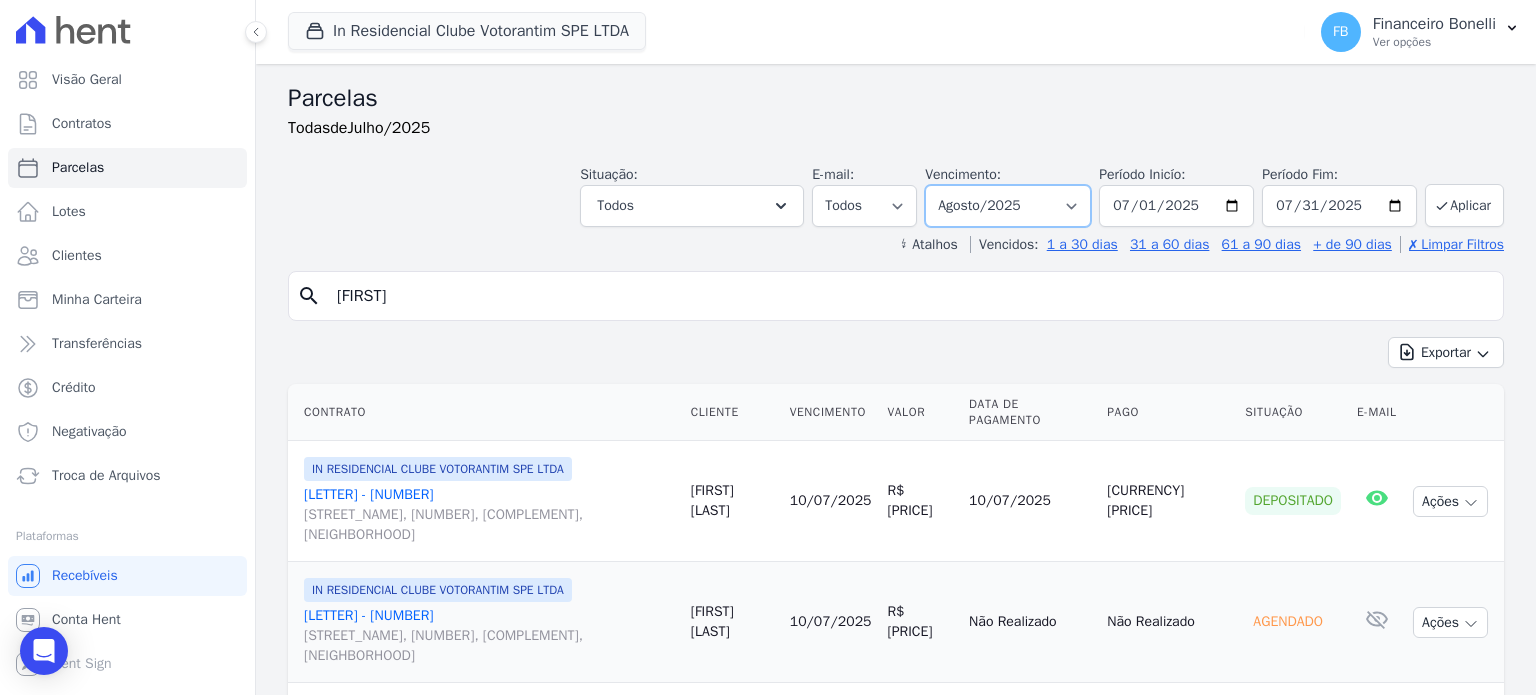 click on "Filtrar por período
────────
Todos os meses
Janeiro/2023
Fevereiro/2023
Março/2023
Abril/2023
Maio/2023
Junho/2023
Julho/2023
Agosto/2023
Setembro/2023
Outubro/2023
Novembro/2023
Dezembro/2023
Janeiro/2024
Fevereiro/2024
Março/2024
Abril/2024
Maio/2024
Junho/2024
Julho/2024
Agosto/2024
Setembro/2024
Outubro/2024
Novembro/2024
Dezembro/2024
Janeiro/2025
Fevereiro/2025
Março/2025
Abril/2025
Maio/2025
Junho/2025
Julho/2025
Agosto/2025
Setembro/2025
Outubro/2025
Novembro/2025
Dezembro/2025
Janeiro/2026
Fevereiro/2026
Março/2026
Abril/2026
Maio/2026
Junho/2026
Julho/2026
Agosto/2026
Setembro/2026
Outubro/2026
Novembro/2026
Dezembro/2026
Janeiro/2027
Fevereiro/2027
Março/2027
Abril/2027
Maio/2027
Junho/2027
Julho/2027
Agosto/2027
Setembro/2027
Outubro/2027
Novembro/2027
Dezembro/2027
Janeiro/2028
Fevereiro/2028
Março/2028
Abril/2028
Maio/2028" at bounding box center [1008, 206] 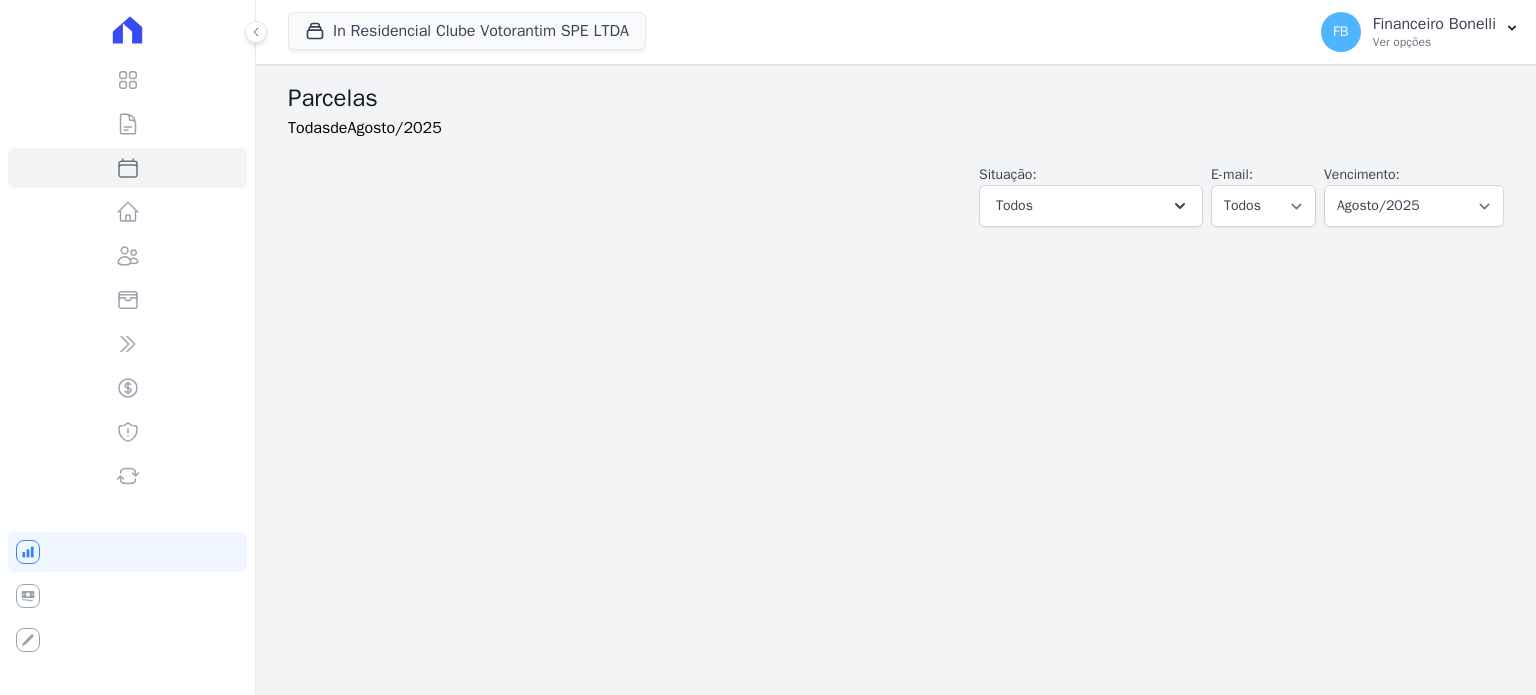 select 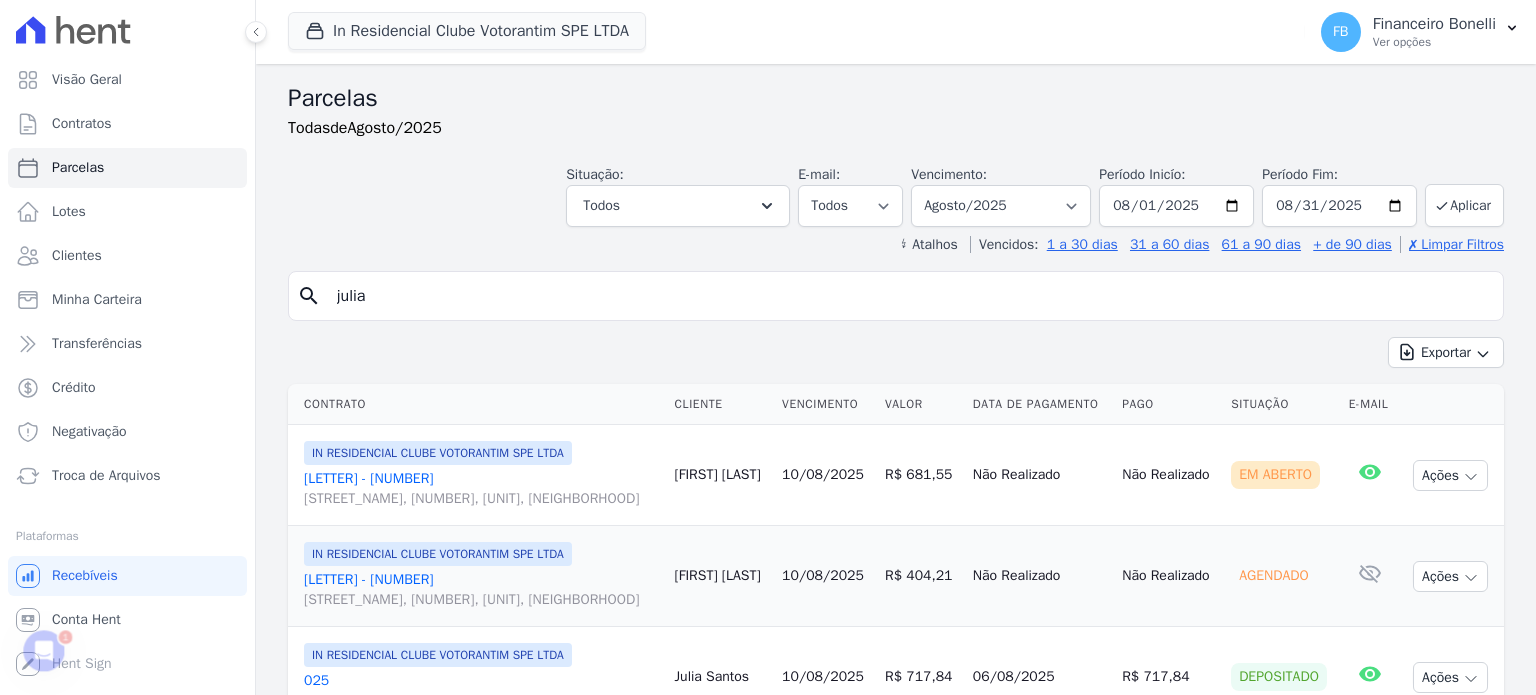 scroll, scrollTop: 0, scrollLeft: 0, axis: both 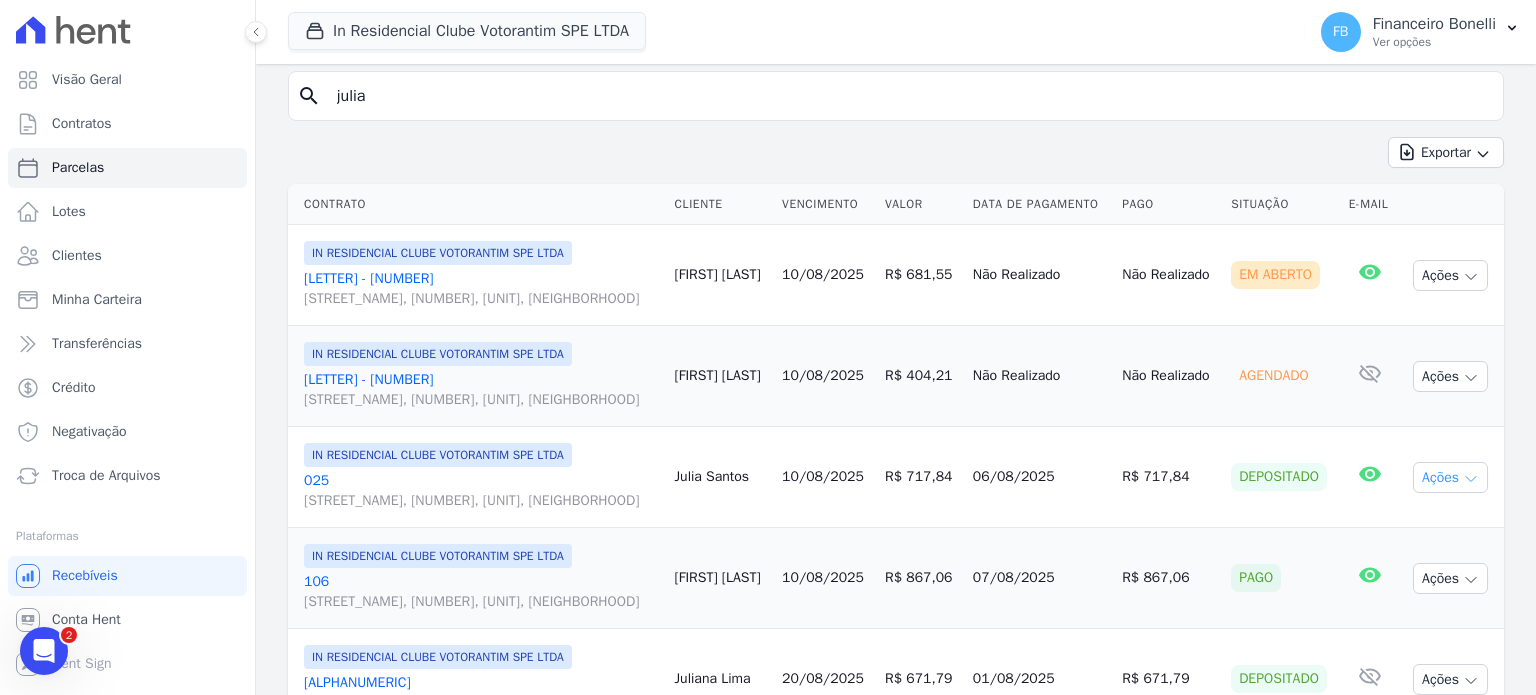 click 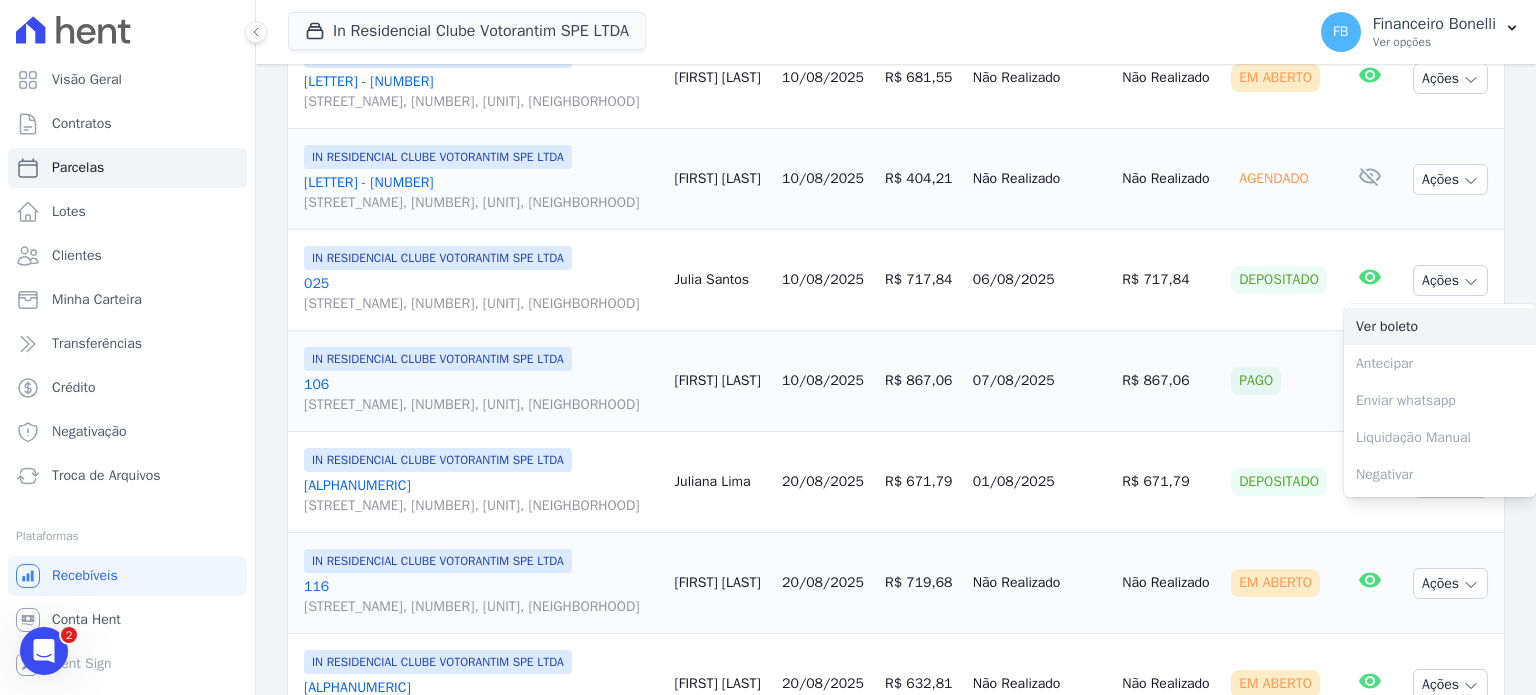 scroll, scrollTop: 400, scrollLeft: 0, axis: vertical 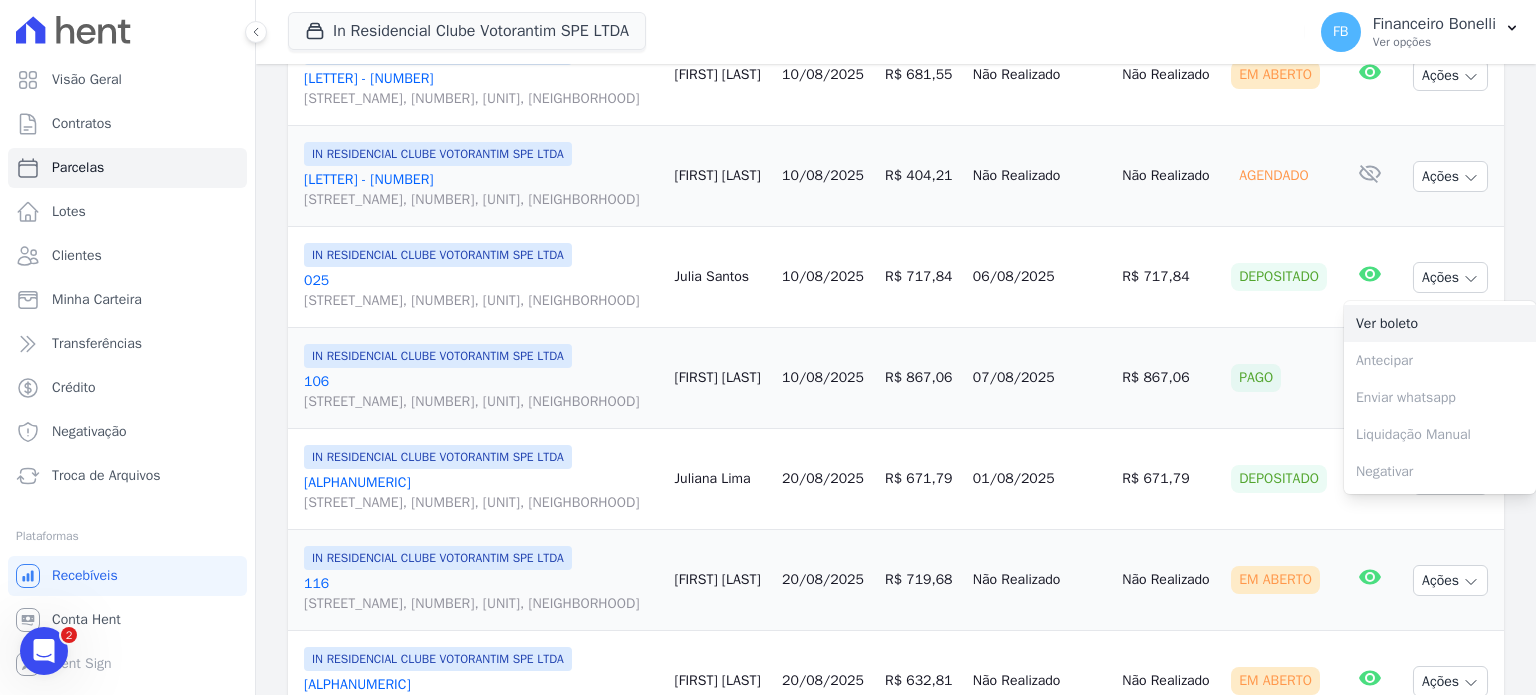 click on "Ver boleto" at bounding box center (1440, 323) 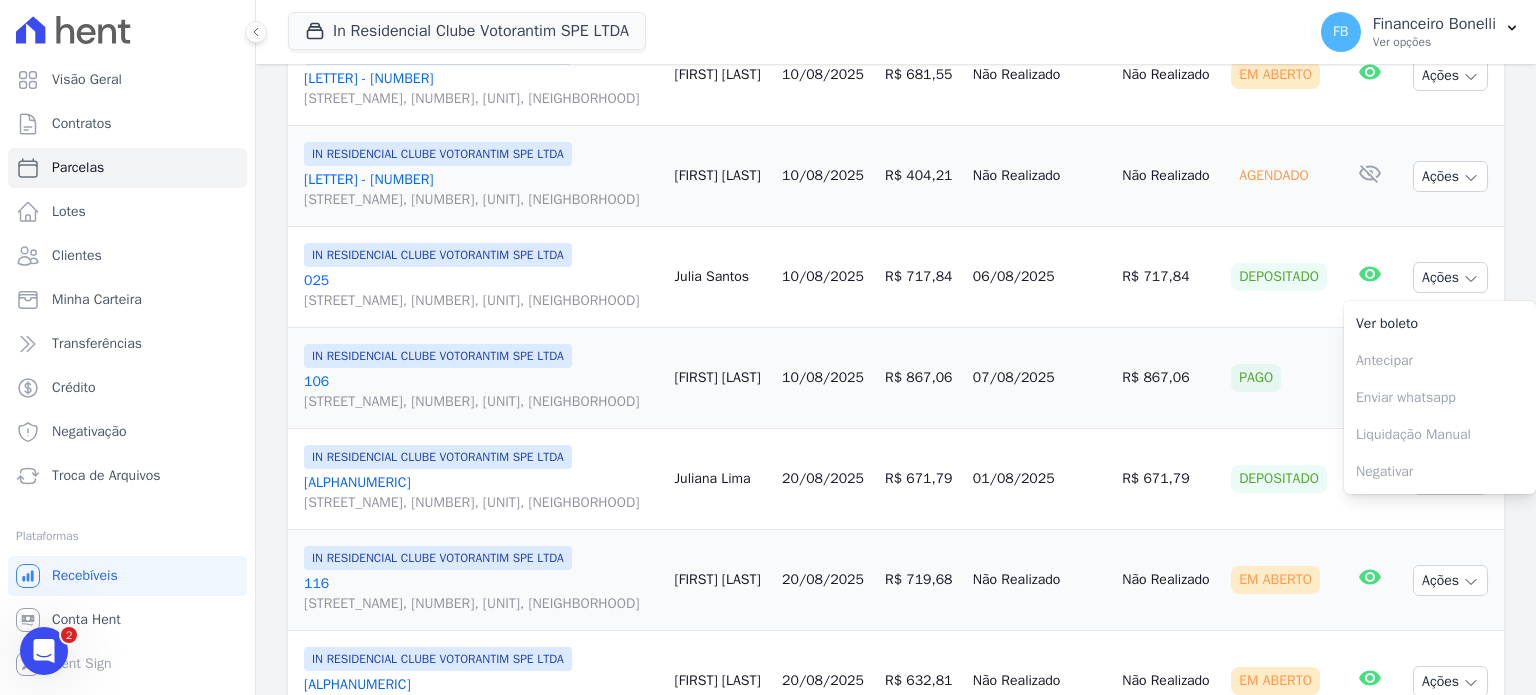 click on "Contrato
Cliente
Vencimento
Valor
Data de Pagamento
Pago
Situação
E-mail
IN RESIDENCIAL CLUBE VOTORANTIM SPE LTDA
A - 123
Avenida Antônio Carlos Comitre, 1328, sala B, Parque Campolim
Juliana Lima" at bounding box center [896, 408] 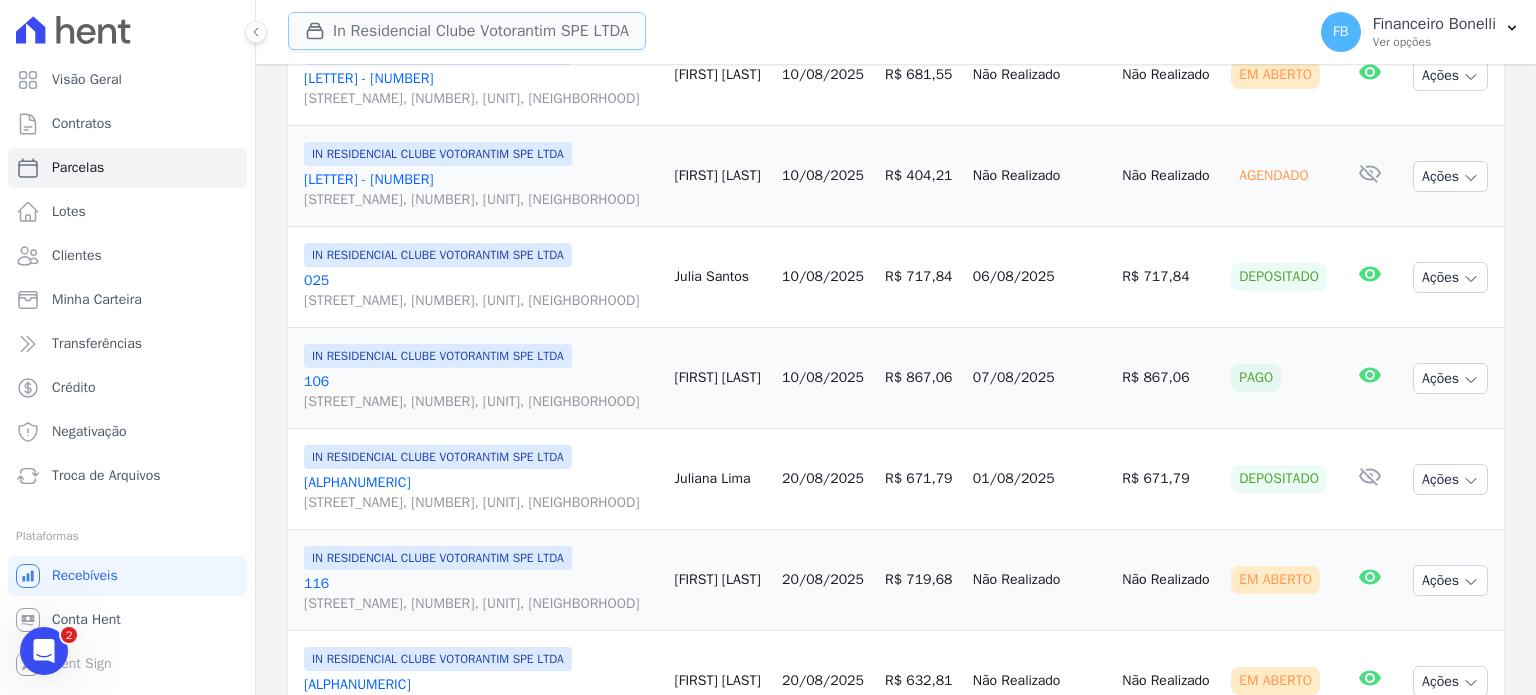 click on "In Residencial Clube Votorantim SPE LTDA" at bounding box center (467, 31) 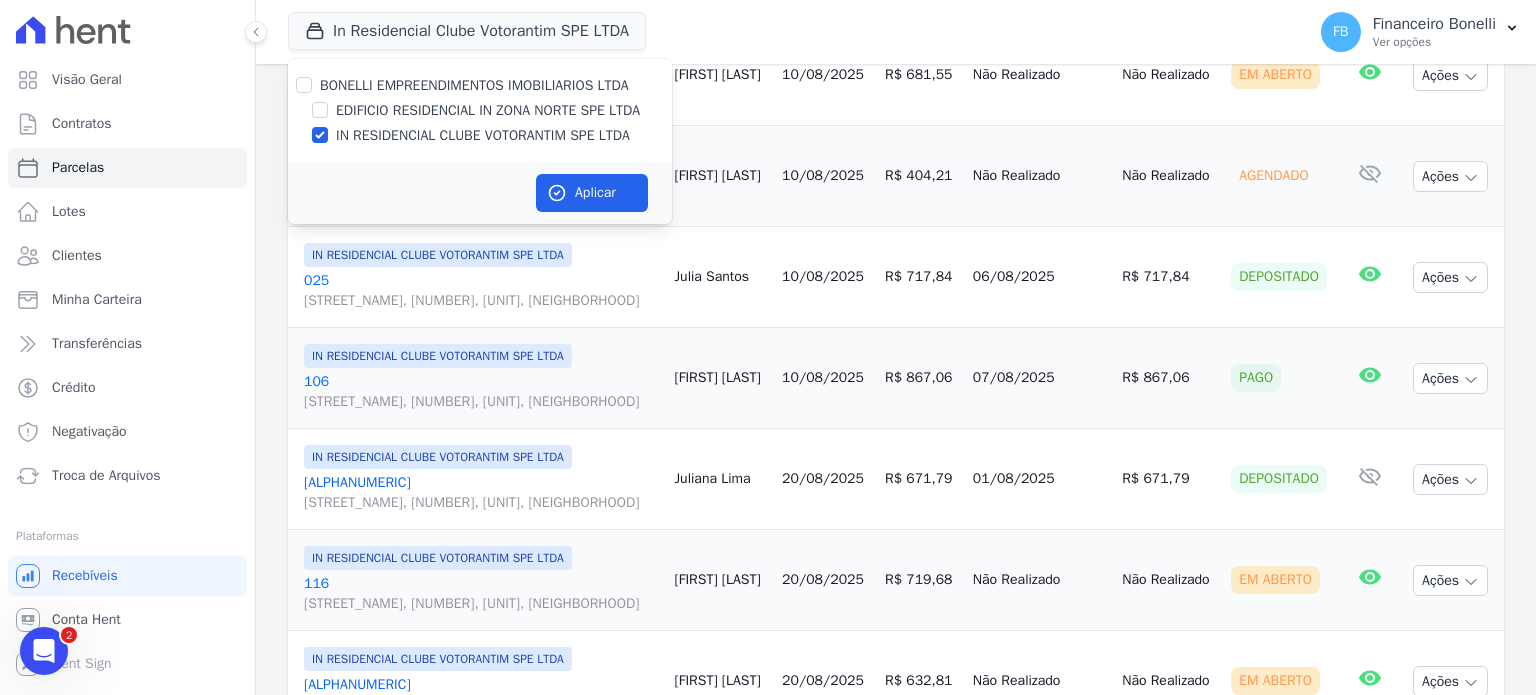 click on "EDIFICIO RESIDENCIAL IN ZONA NORTE SPE LTDA" at bounding box center (488, 110) 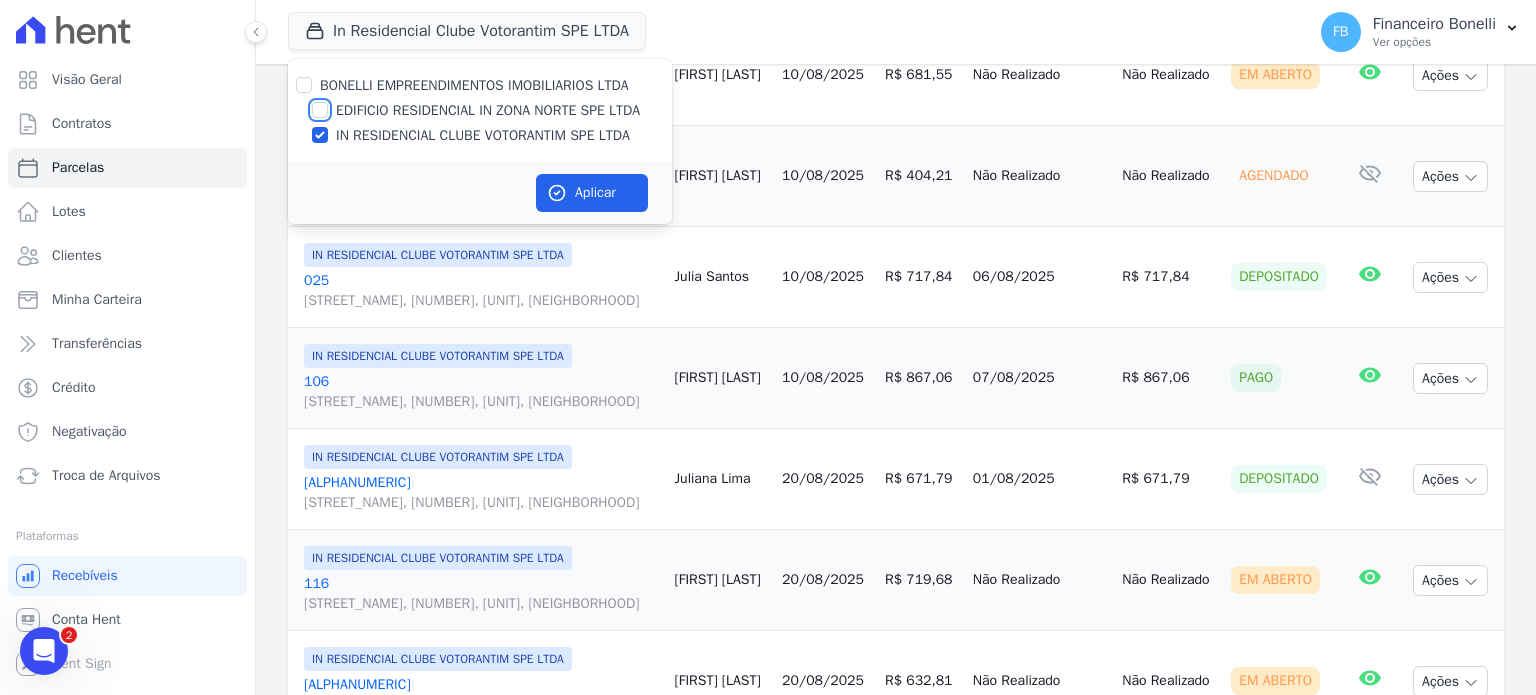 click on "EDIFICIO RESIDENCIAL IN ZONA NORTE SPE LTDA" at bounding box center (320, 110) 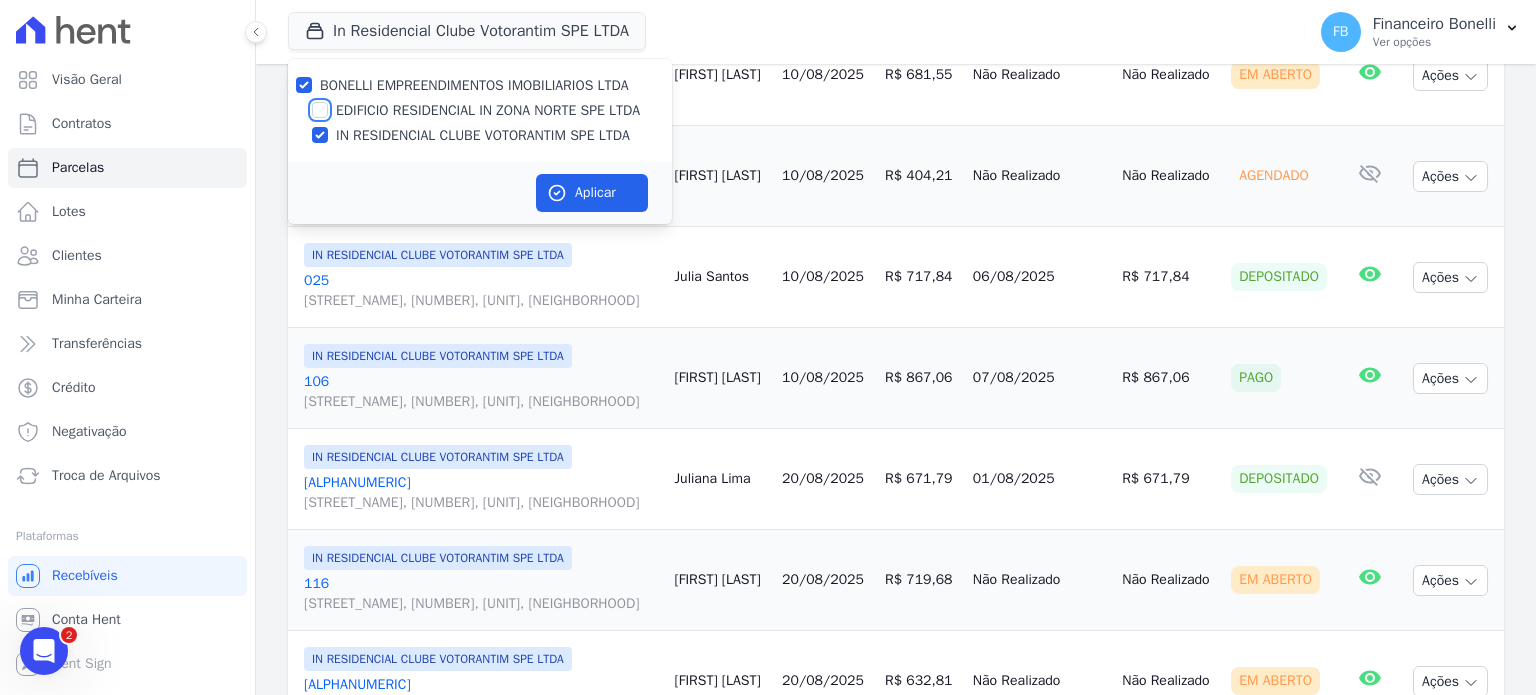 checkbox on "true" 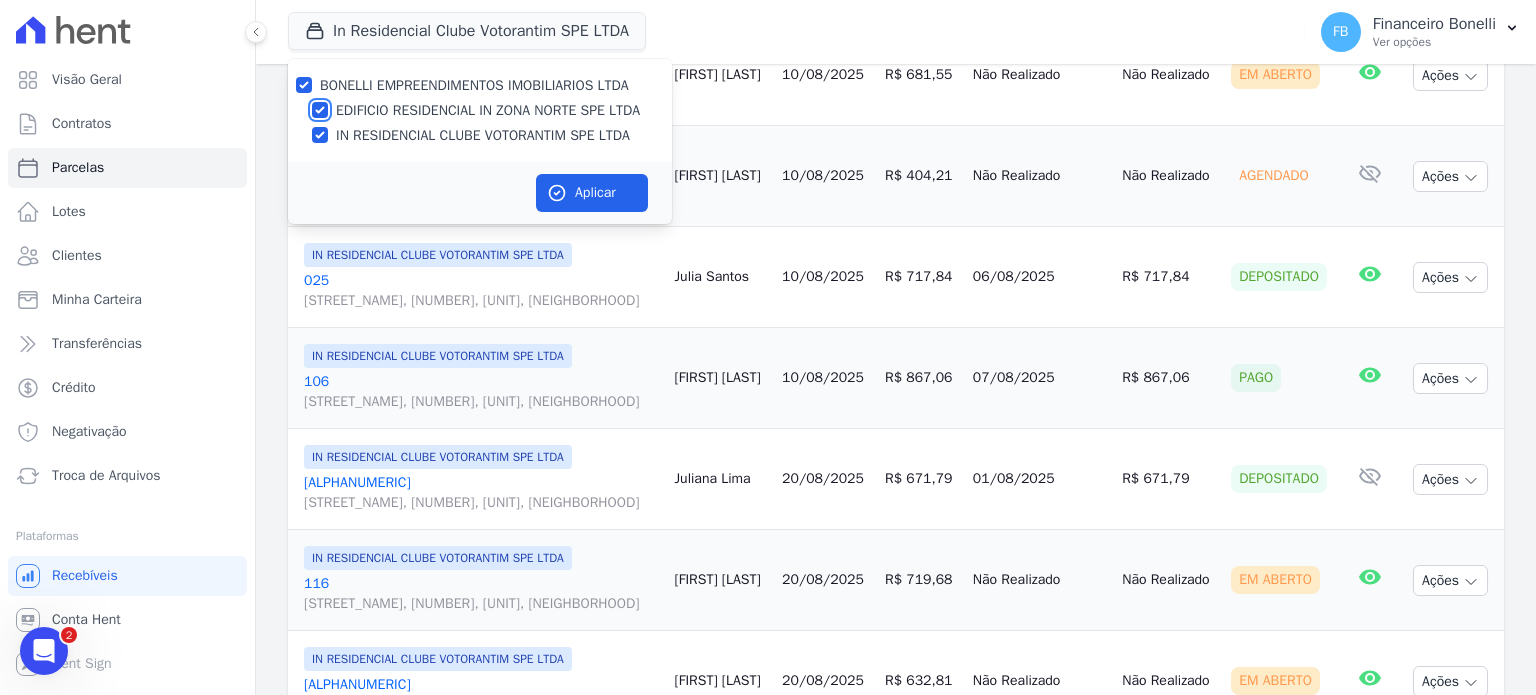 checkbox on "true" 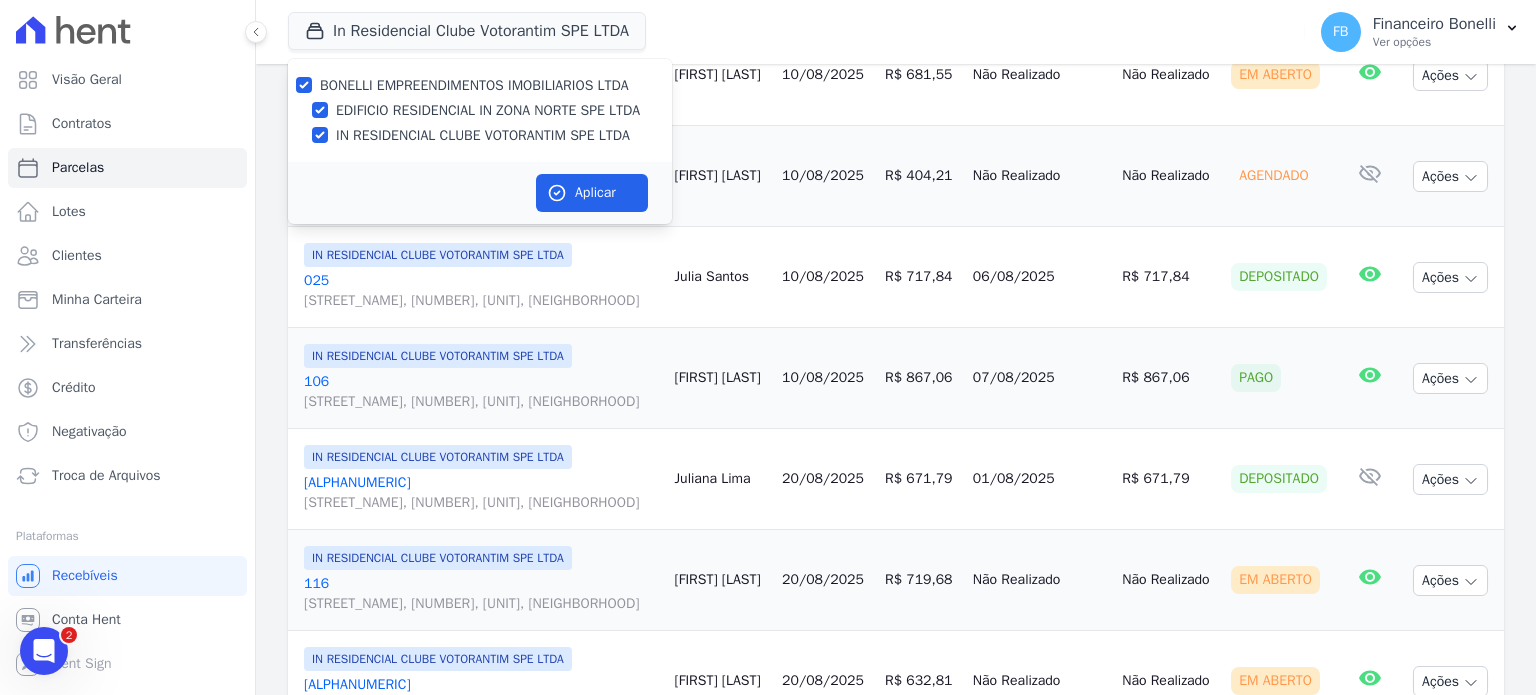 click on "IN RESIDENCIAL CLUBE VOTORANTIM SPE LTDA" at bounding box center (483, 135) 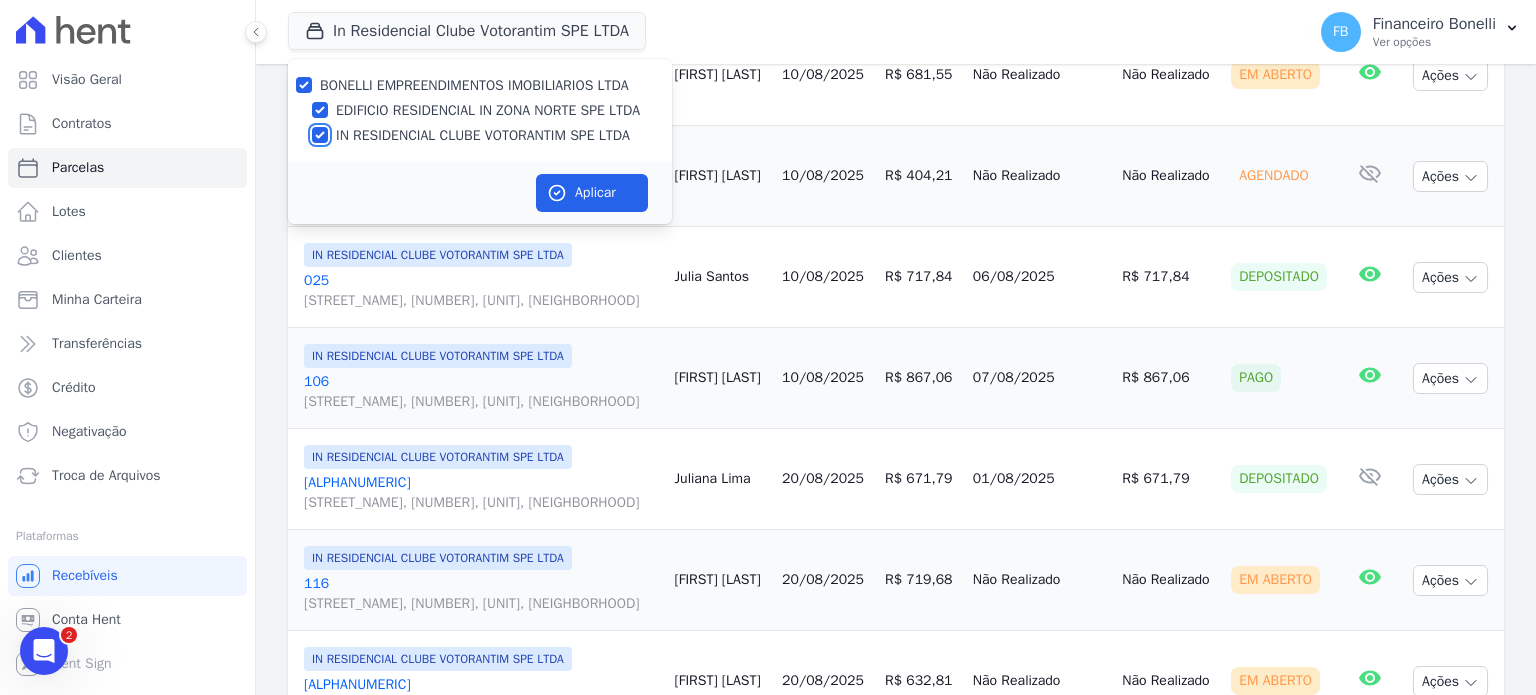 click on "IN RESIDENCIAL CLUBE VOTORANTIM SPE LTDA" at bounding box center (320, 135) 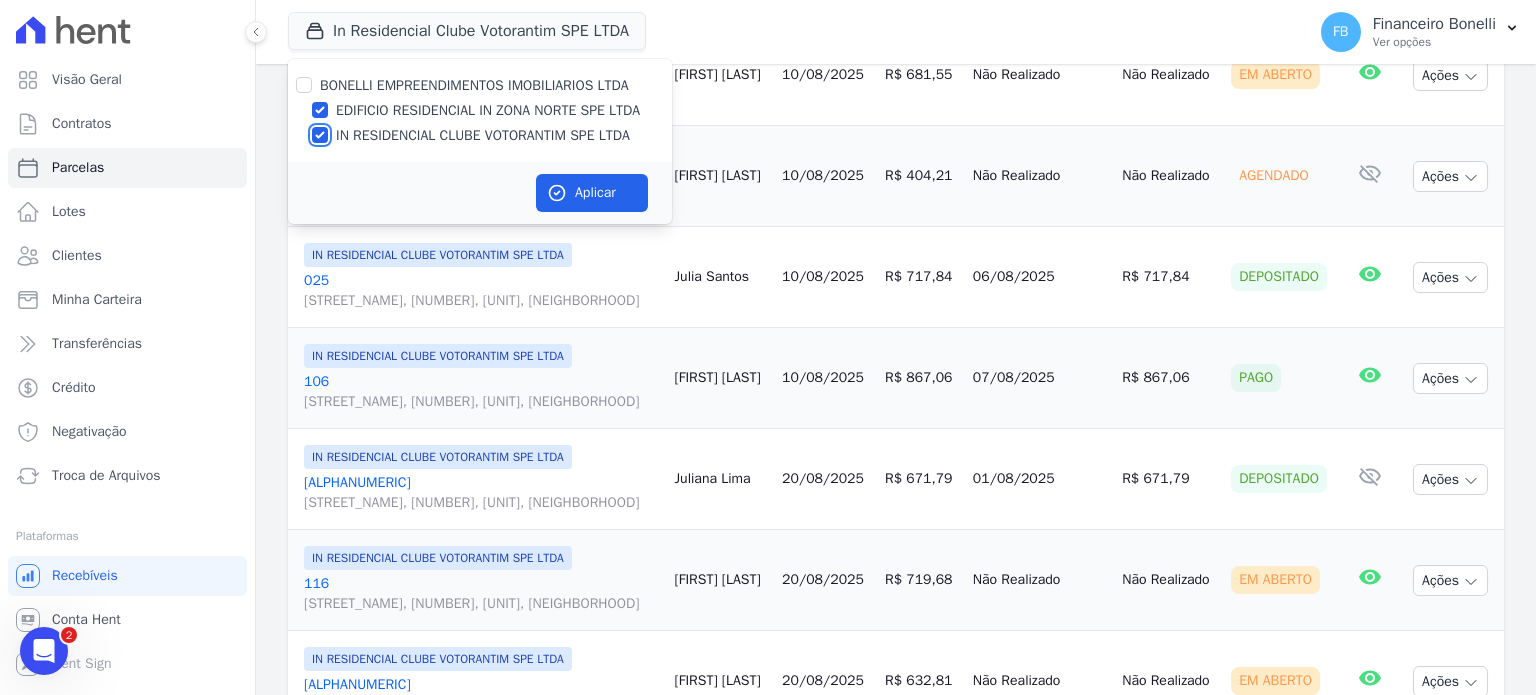 checkbox on "false" 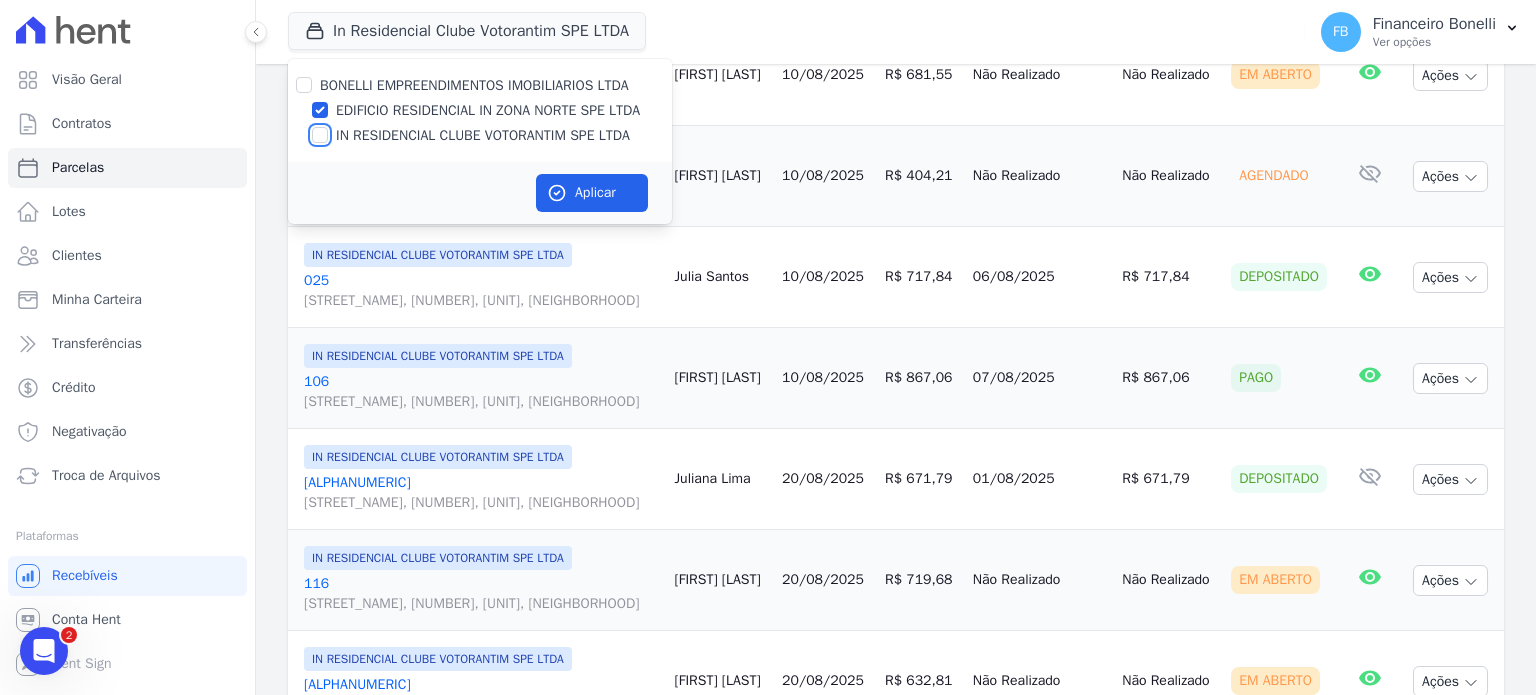 checkbox on "false" 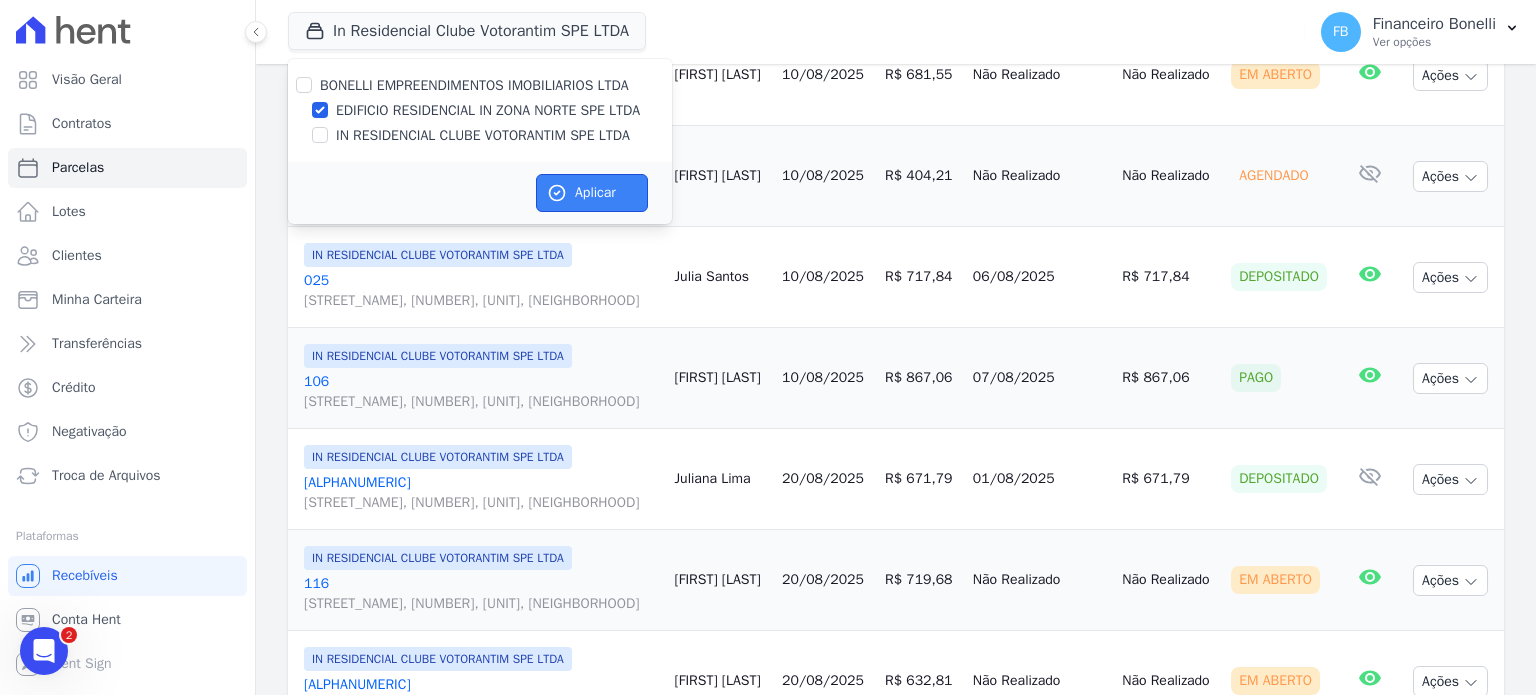 click on "Aplicar" at bounding box center (592, 193) 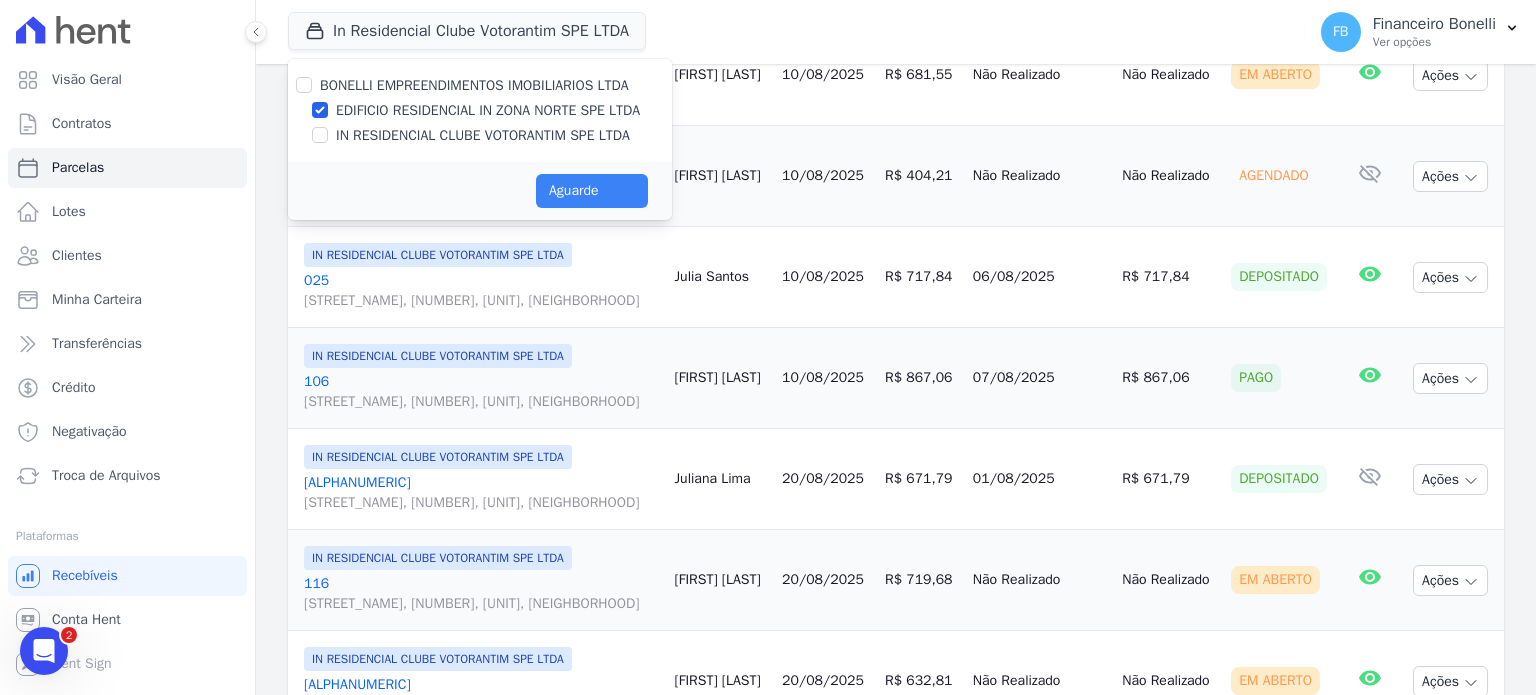 select 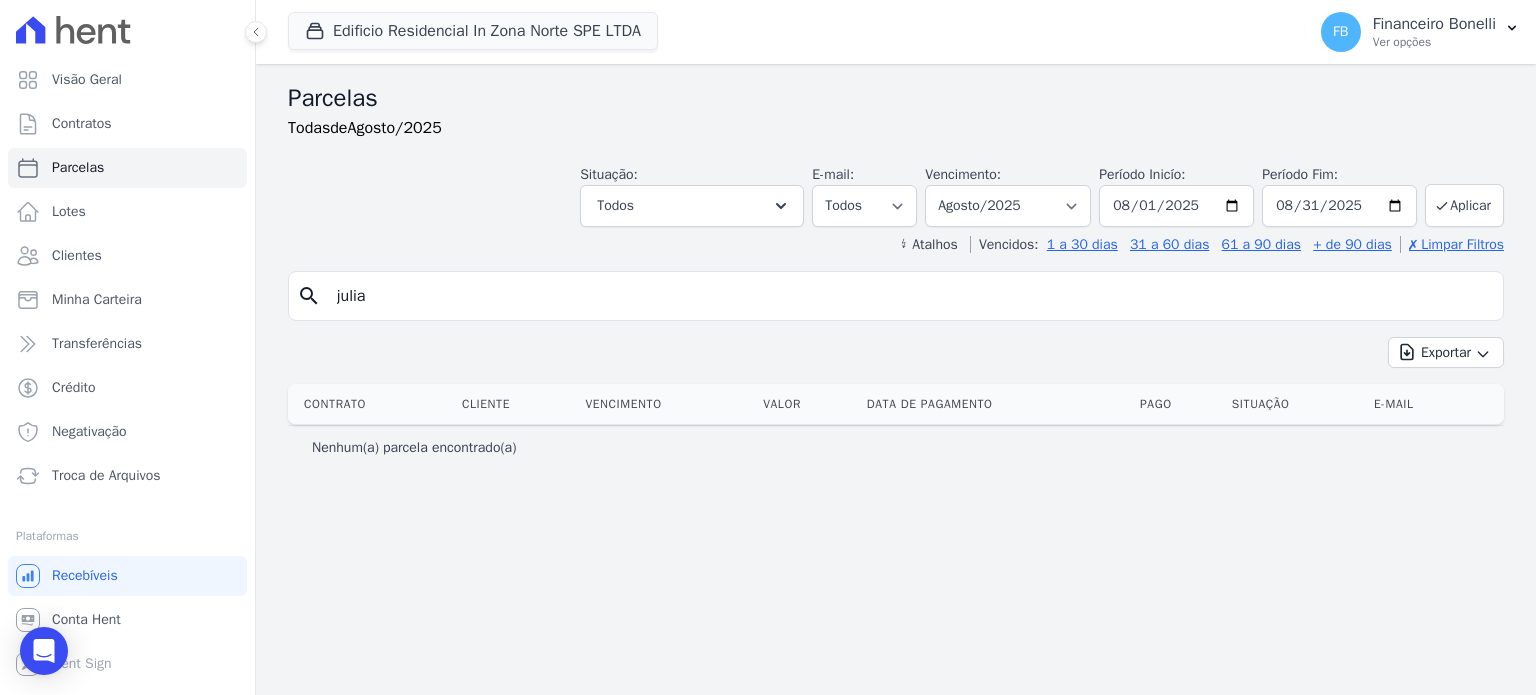 drag, startPoint x: 424, startPoint y: 306, endPoint x: 4, endPoint y: 219, distance: 428.91608 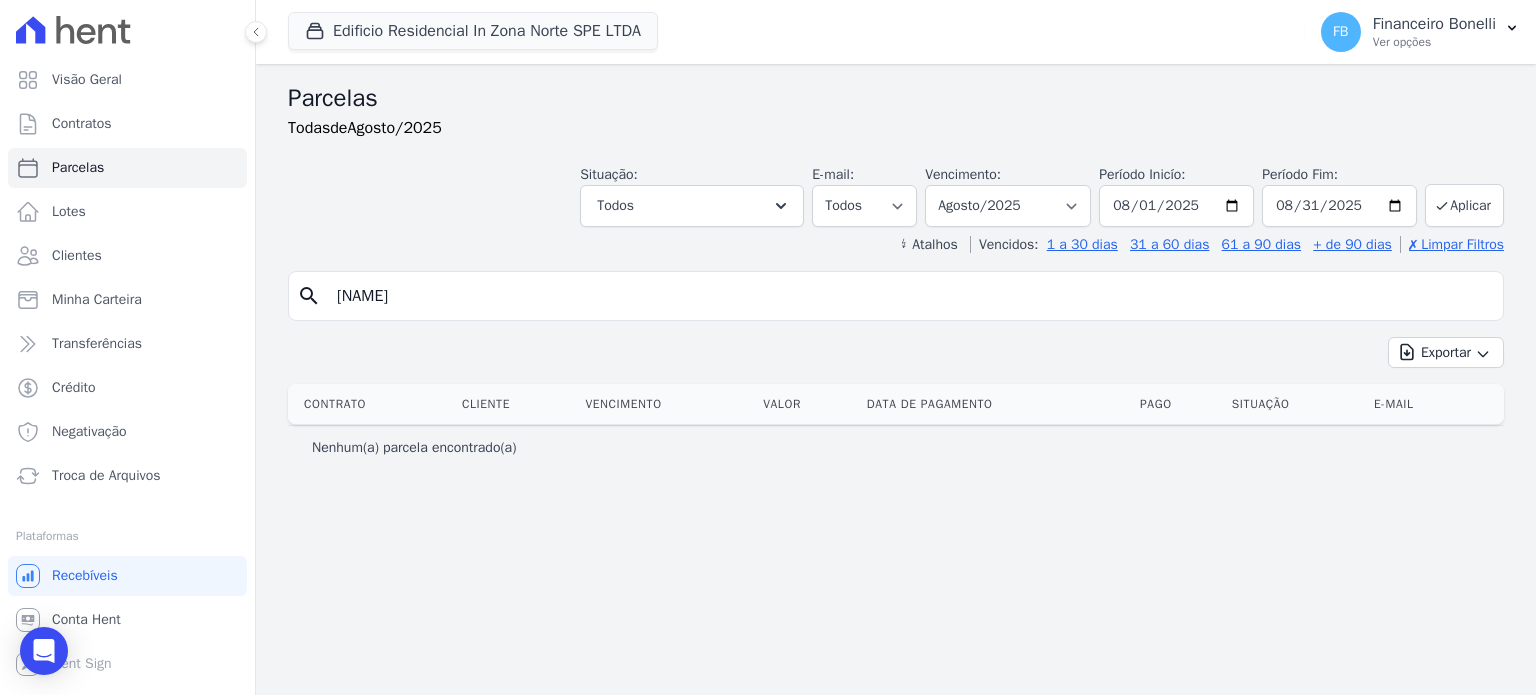 type on "camilly" 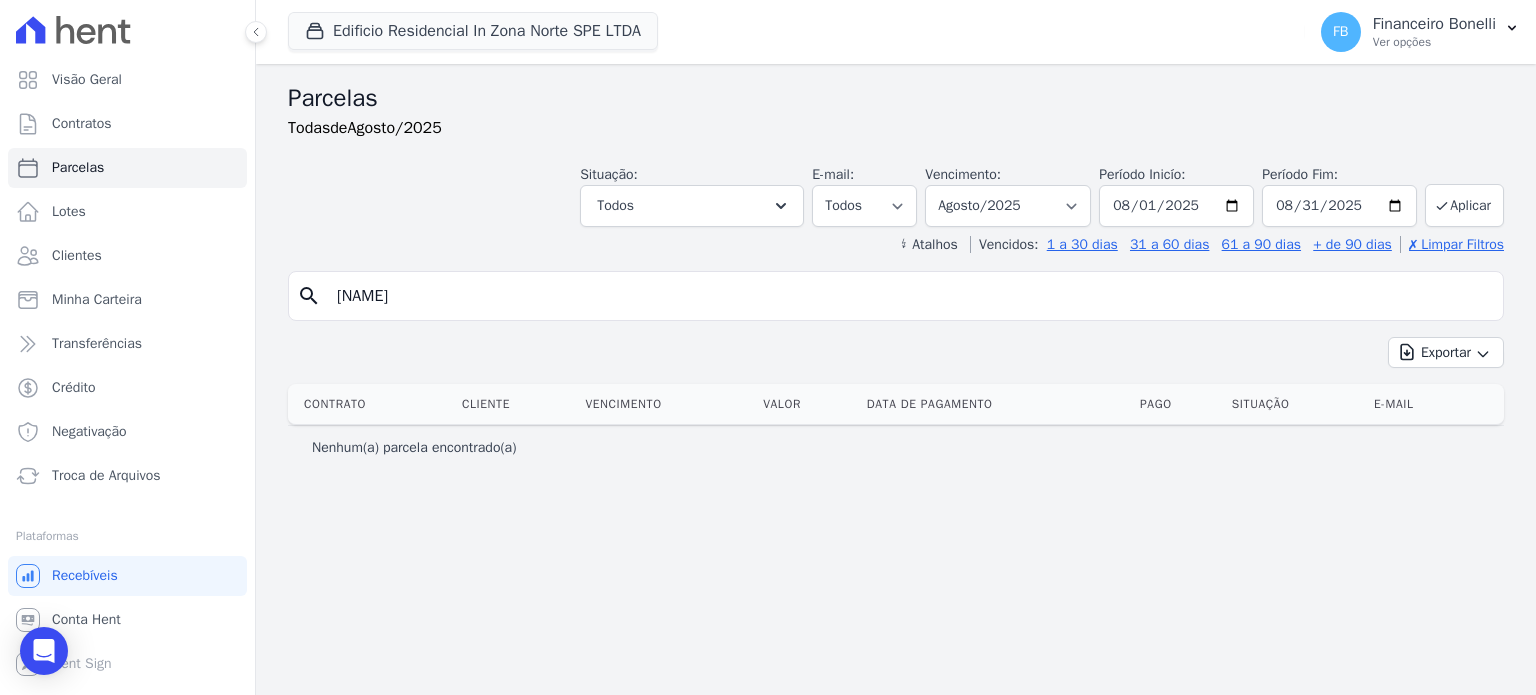 select 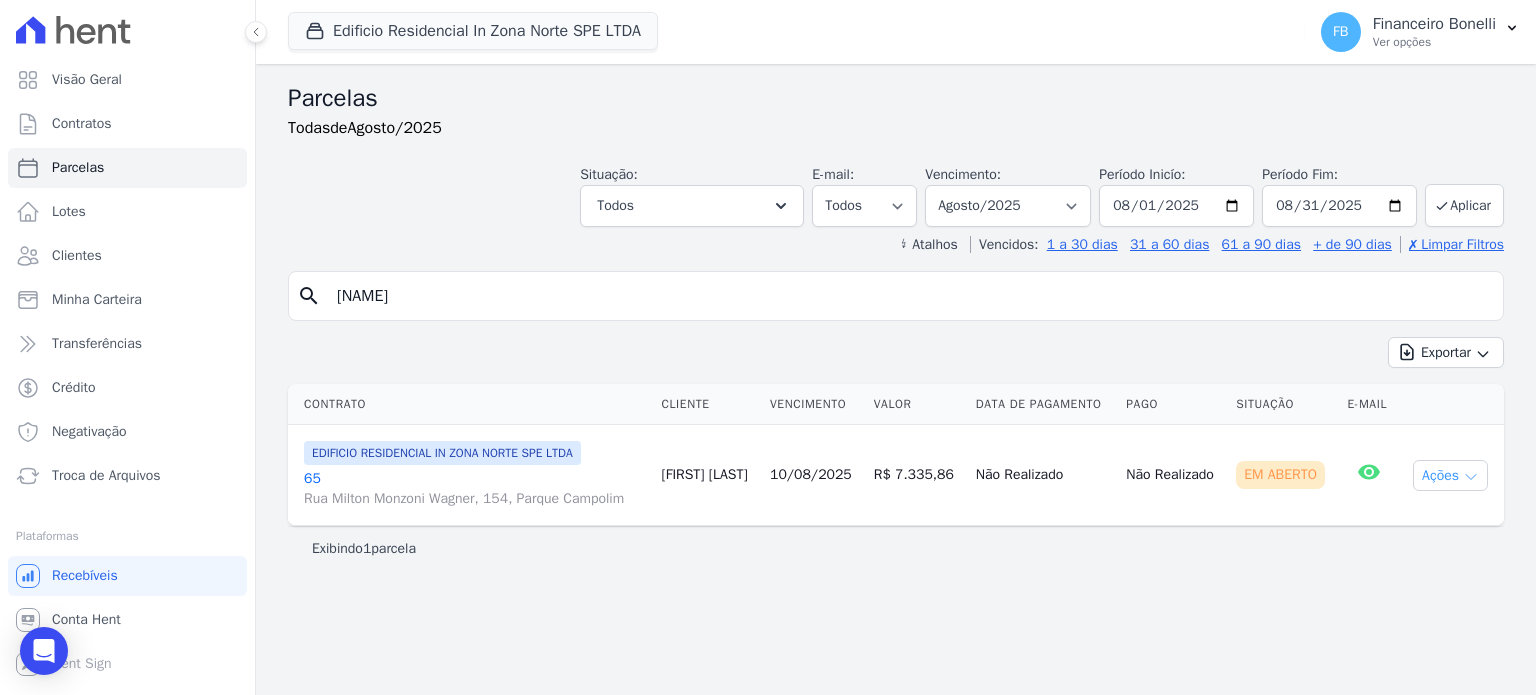 click on "Ações" at bounding box center [1450, 475] 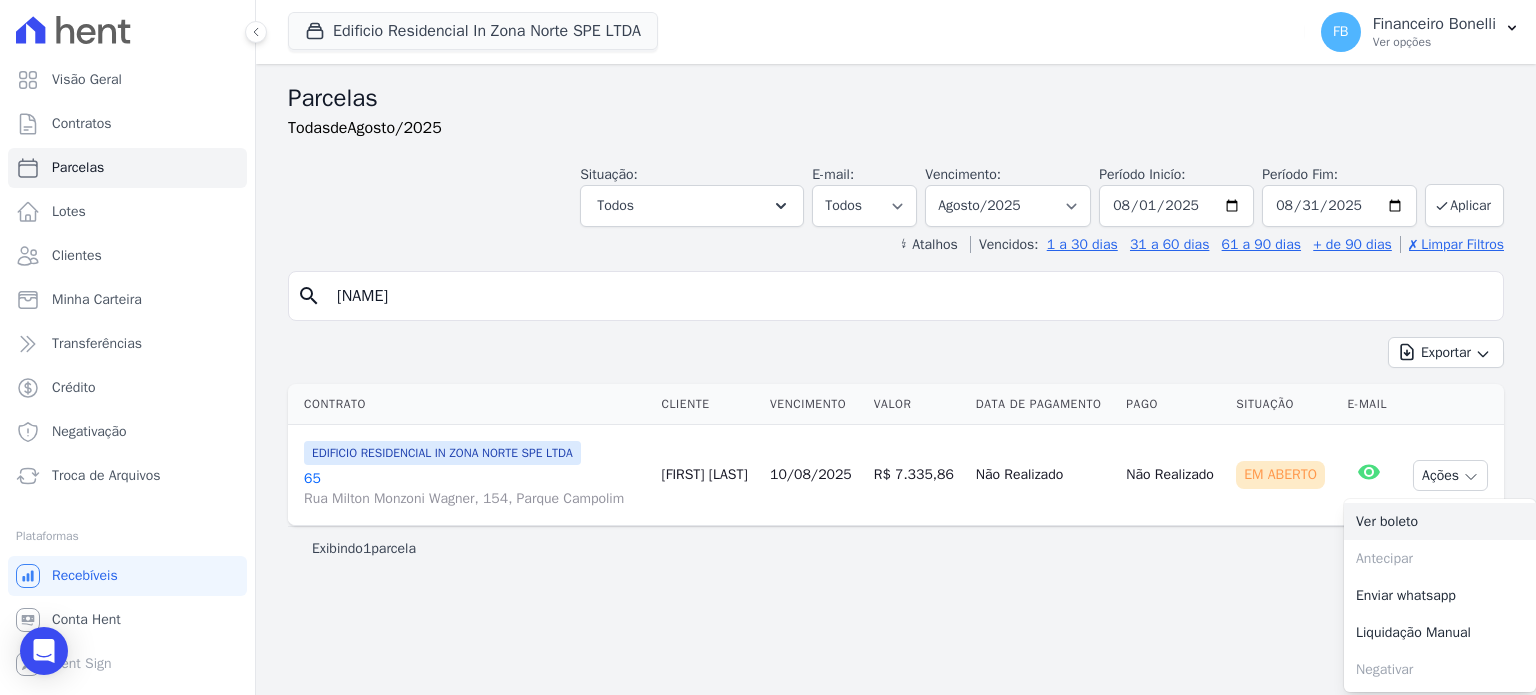 click on "Ver boleto" at bounding box center (1440, 521) 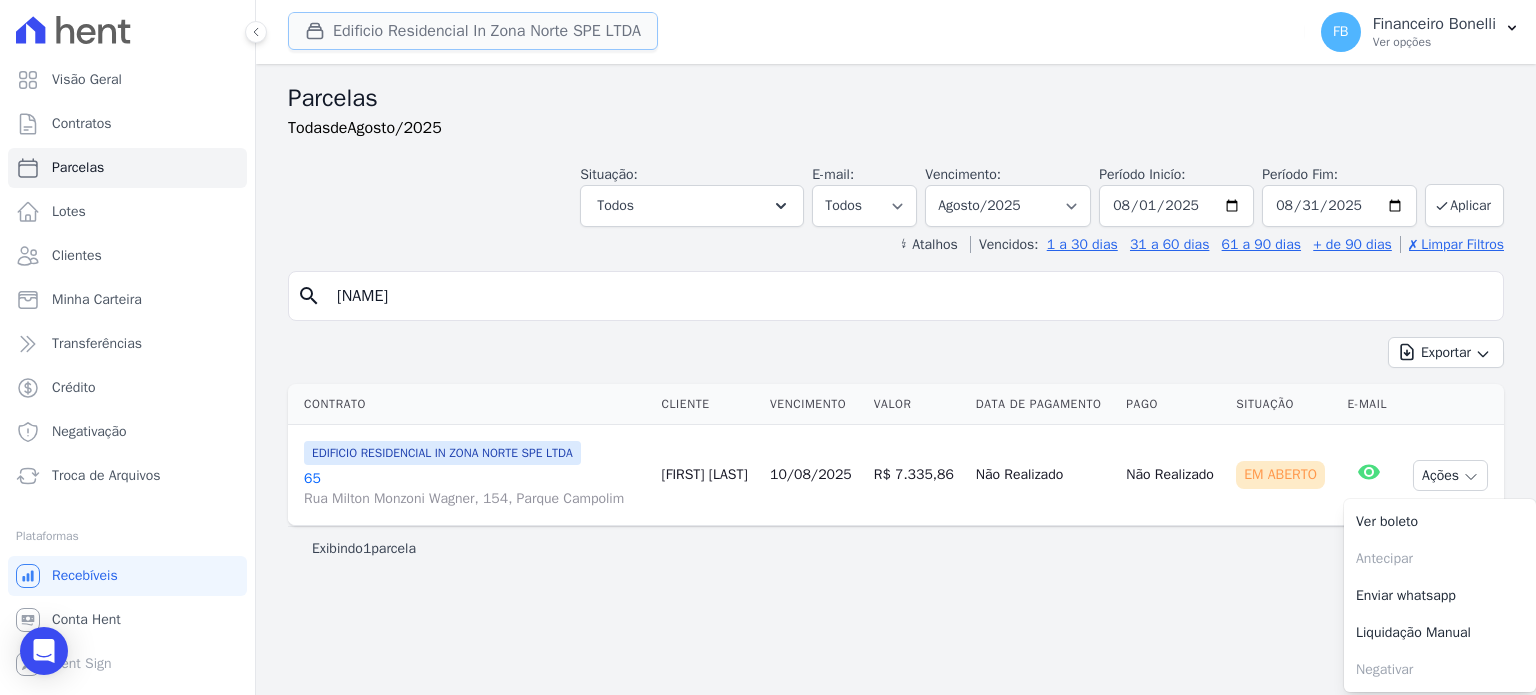 click on "Edificio Residencial In Zona Norte SPE LTDA" at bounding box center [473, 31] 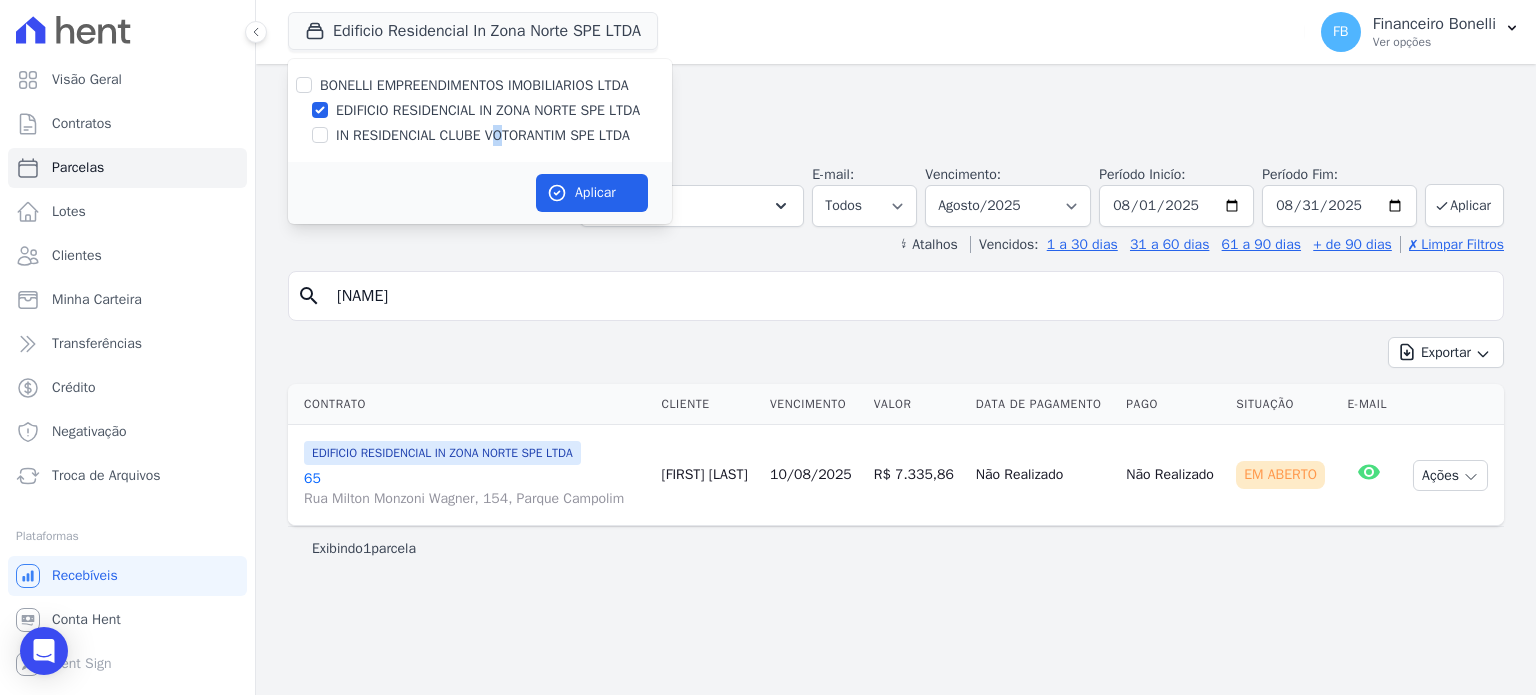 click on "IN RESIDENCIAL CLUBE VOTORANTIM SPE LTDA" at bounding box center (483, 135) 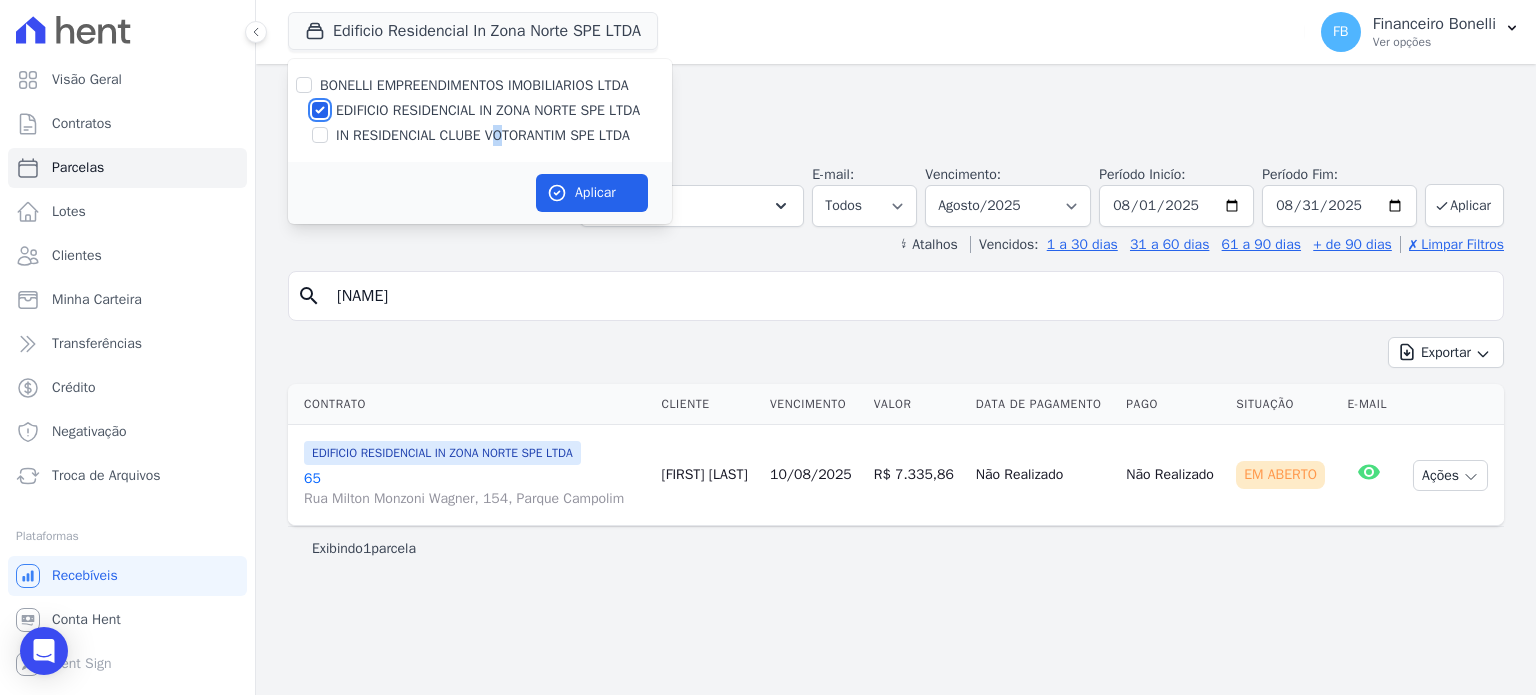 click on "EDIFICIO RESIDENCIAL IN ZONA NORTE SPE LTDA" at bounding box center [320, 110] 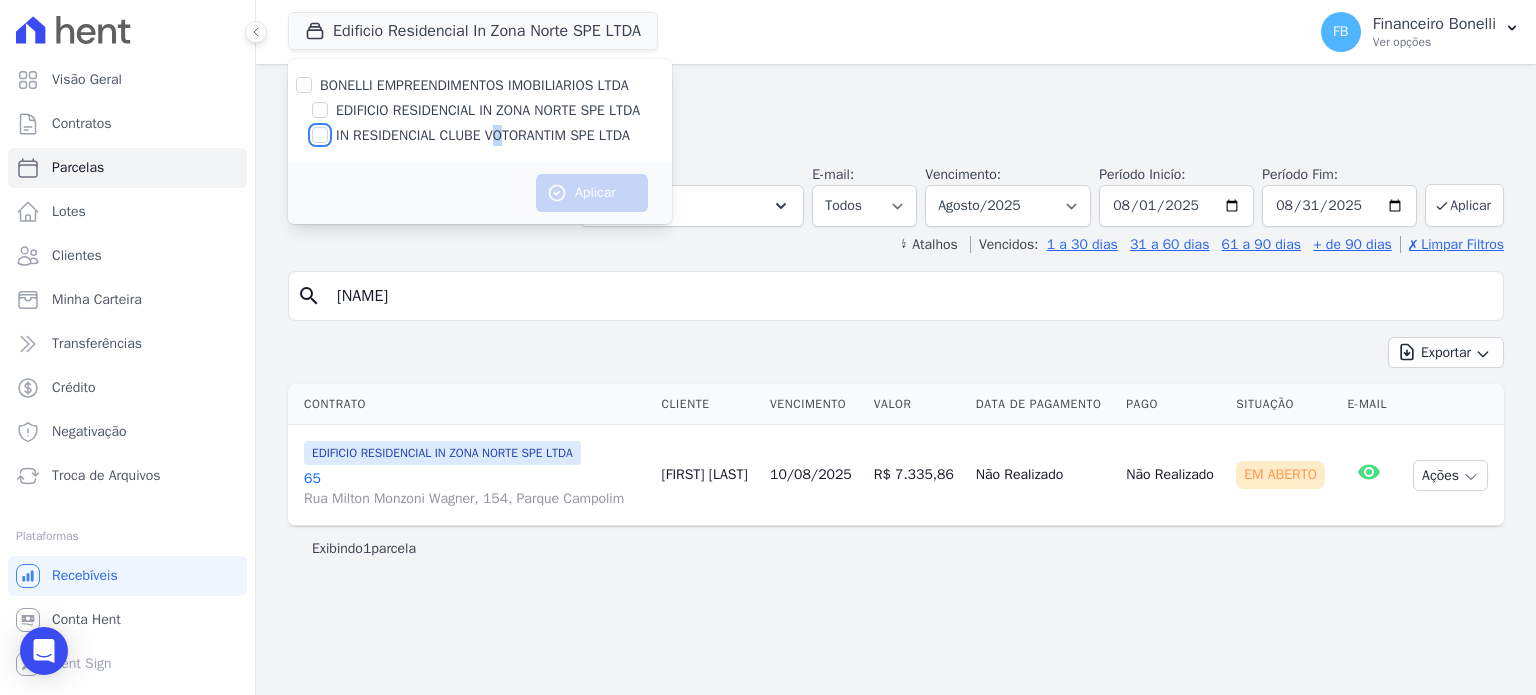 click on "IN RESIDENCIAL CLUBE VOTORANTIM SPE LTDA" at bounding box center (320, 135) 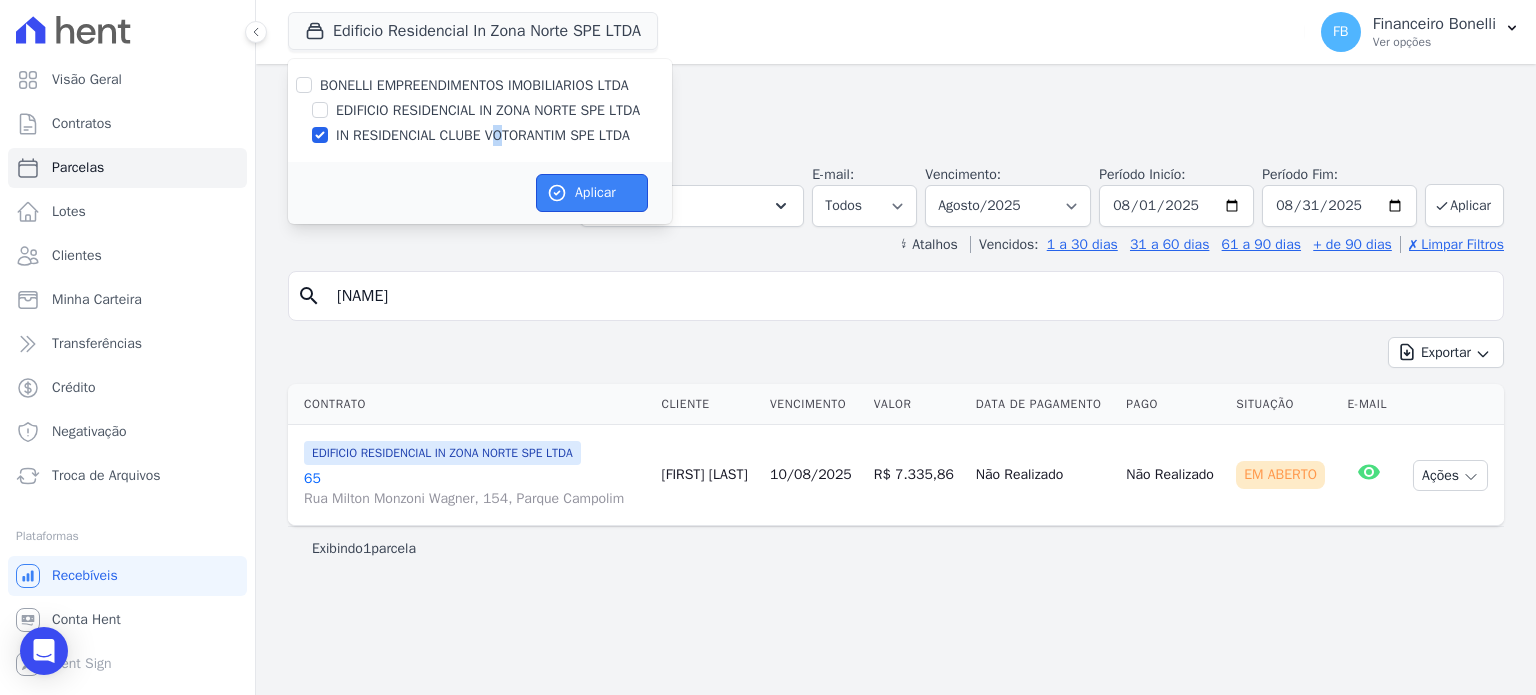 click on "Aplicar" at bounding box center [592, 193] 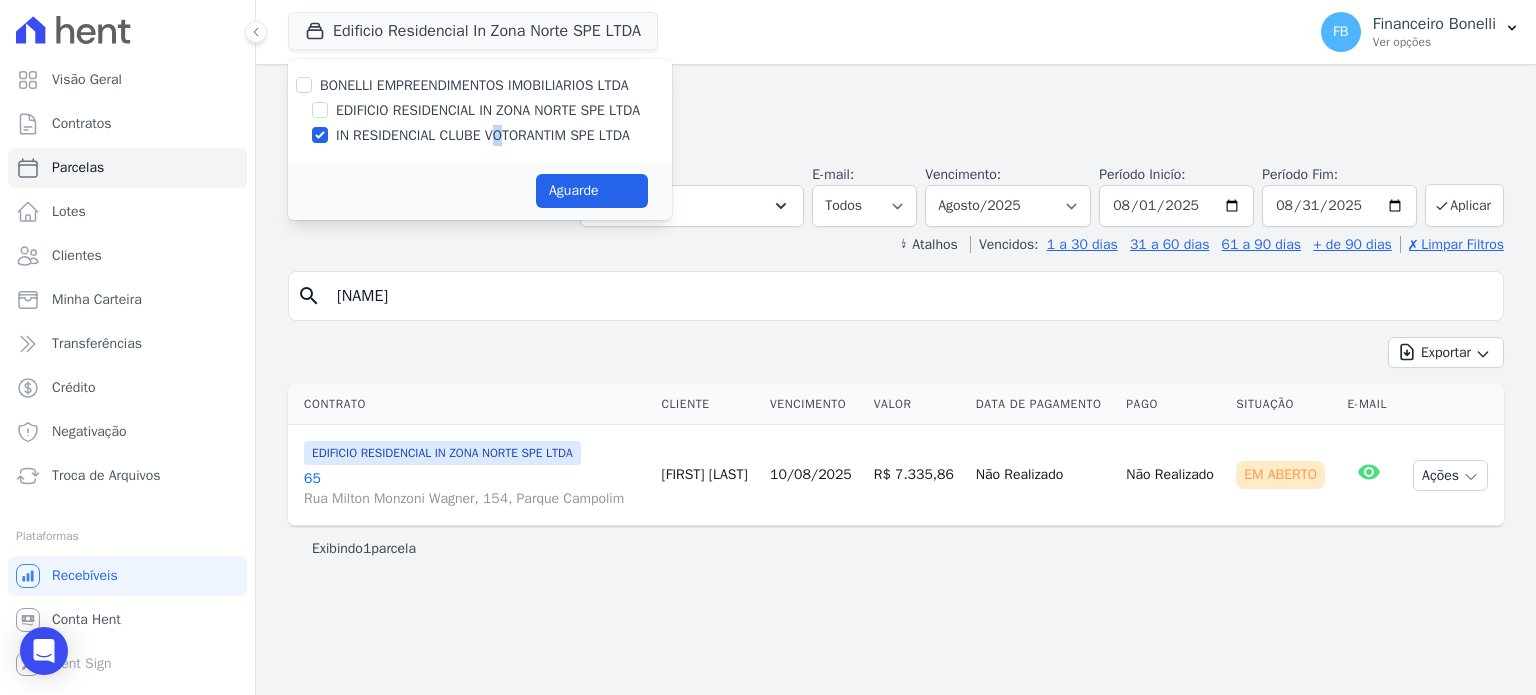 select 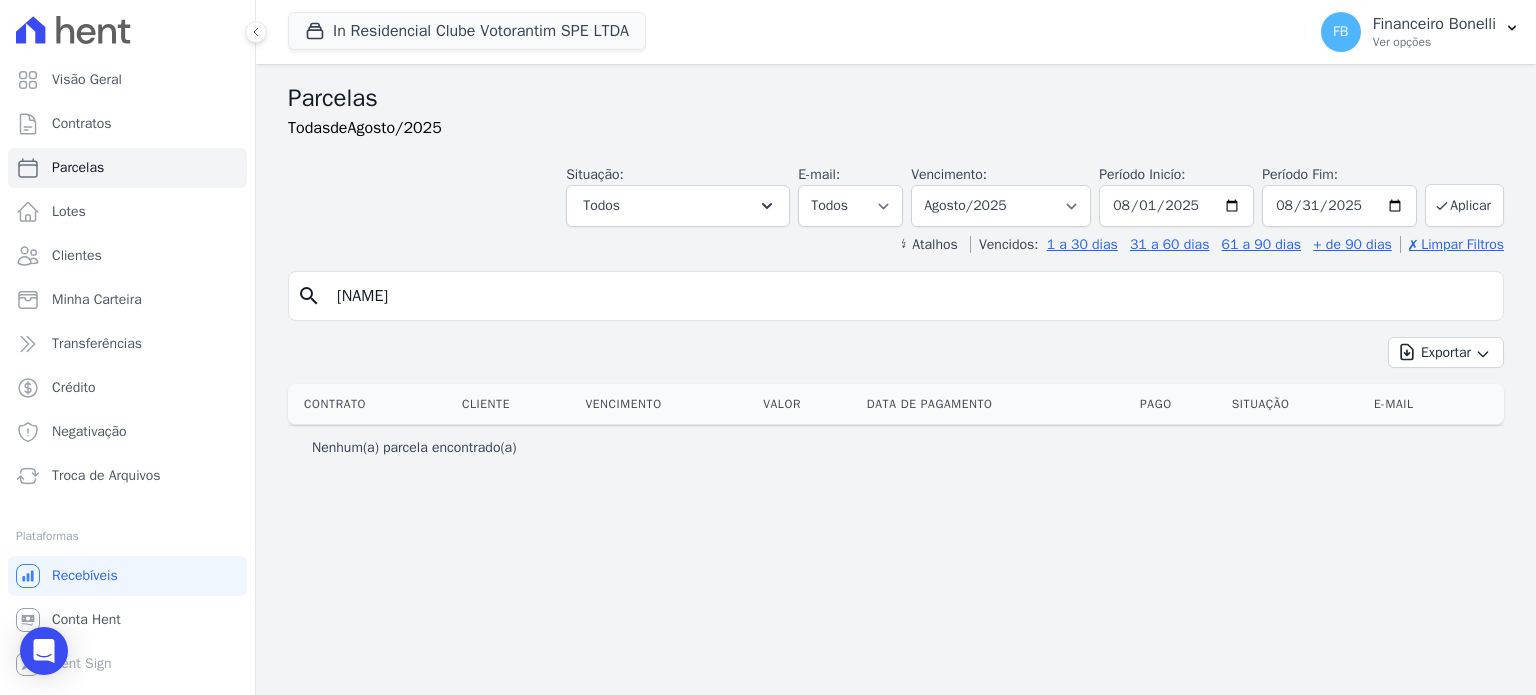 drag, startPoint x: 276, startPoint y: 267, endPoint x: 5, endPoint y: 271, distance: 271.0295 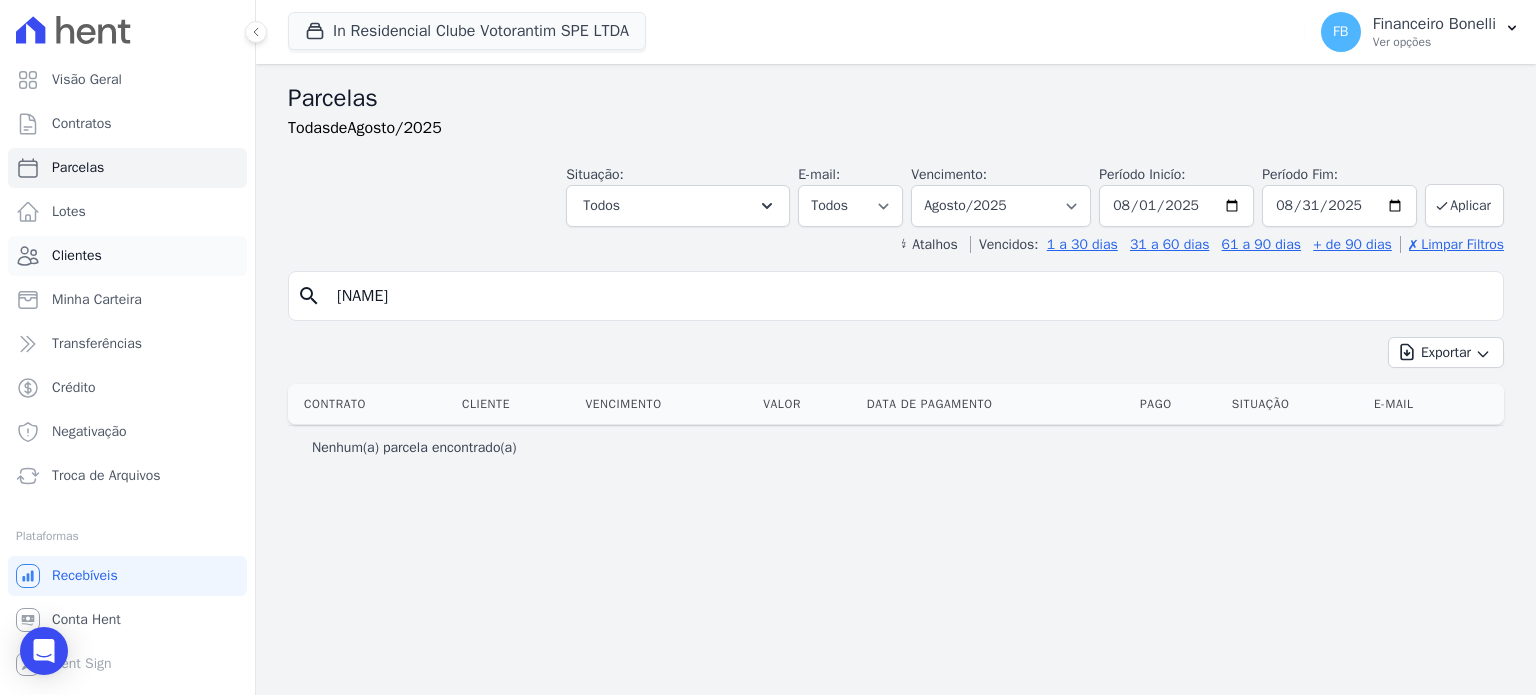 type on "larissa" 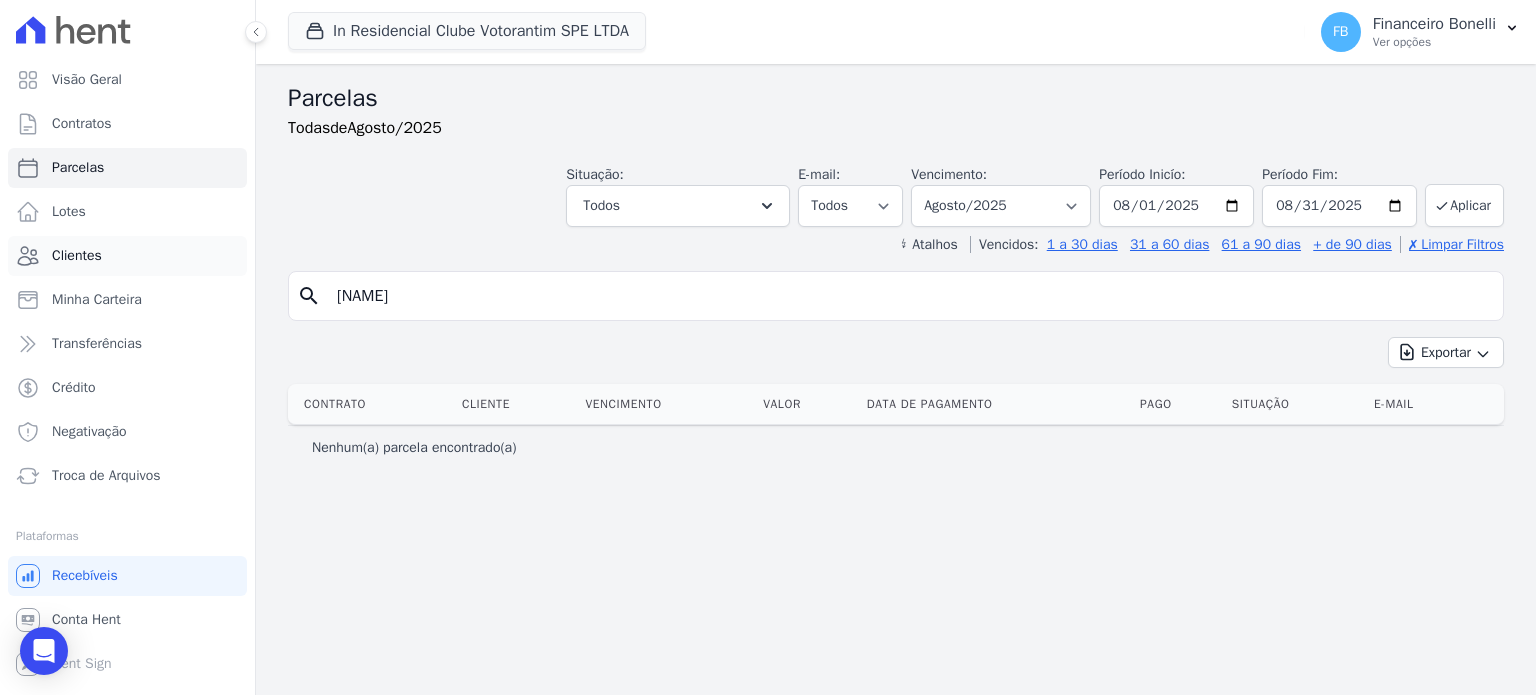 select 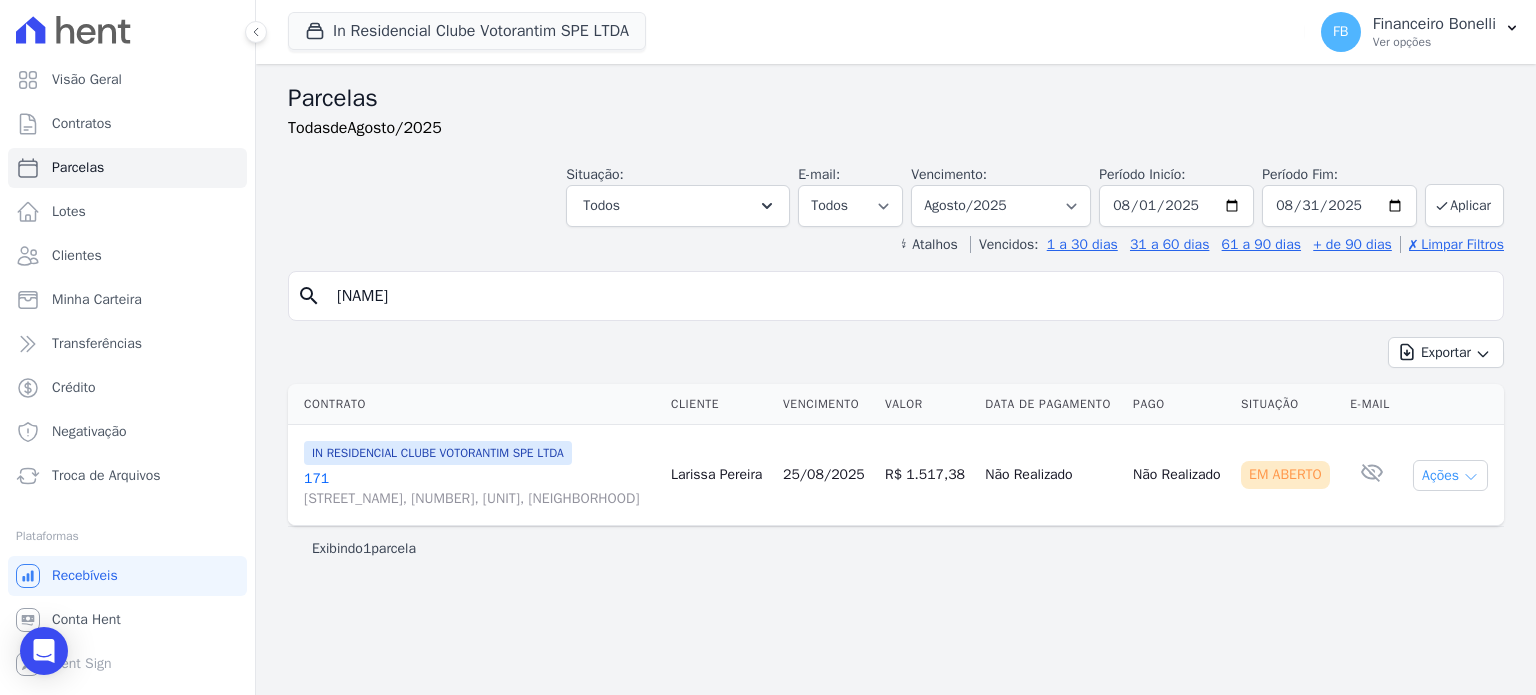 click 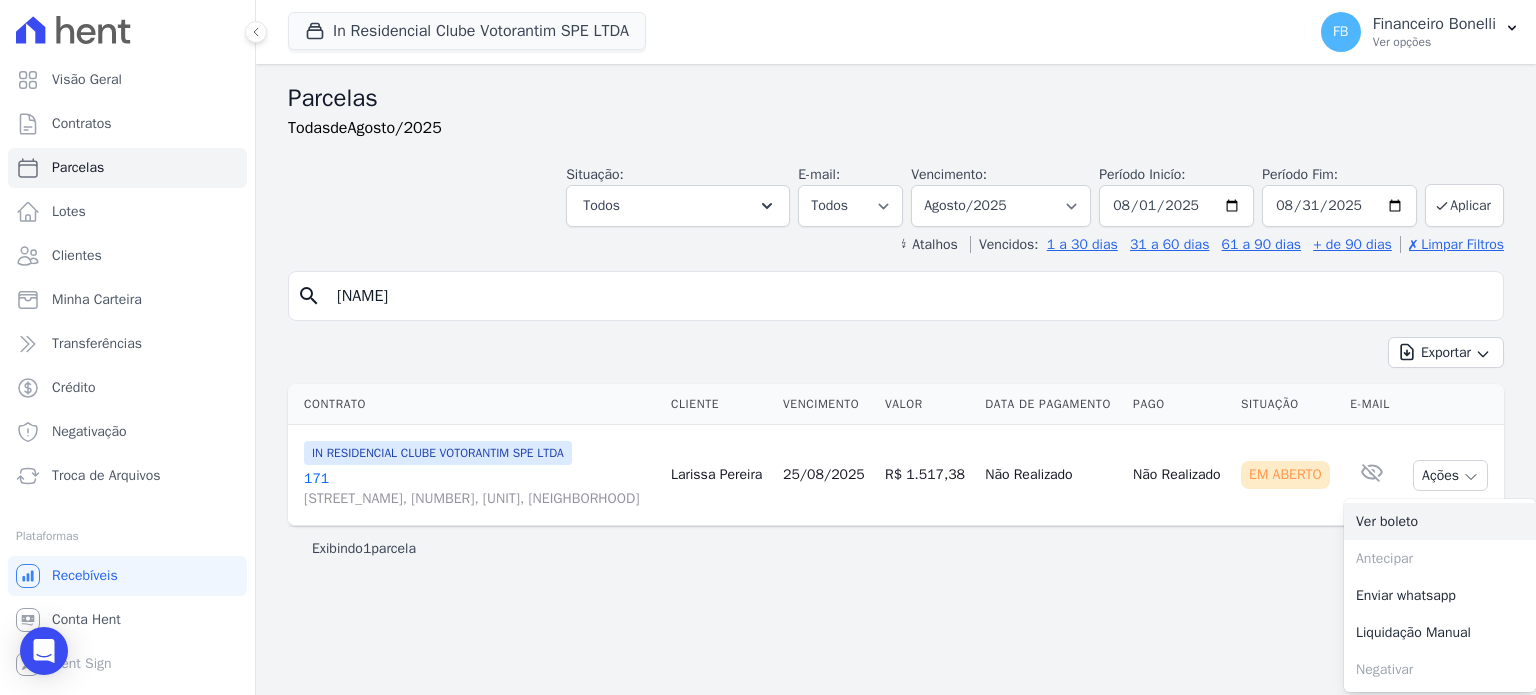 click on "Ver boleto" at bounding box center (1440, 521) 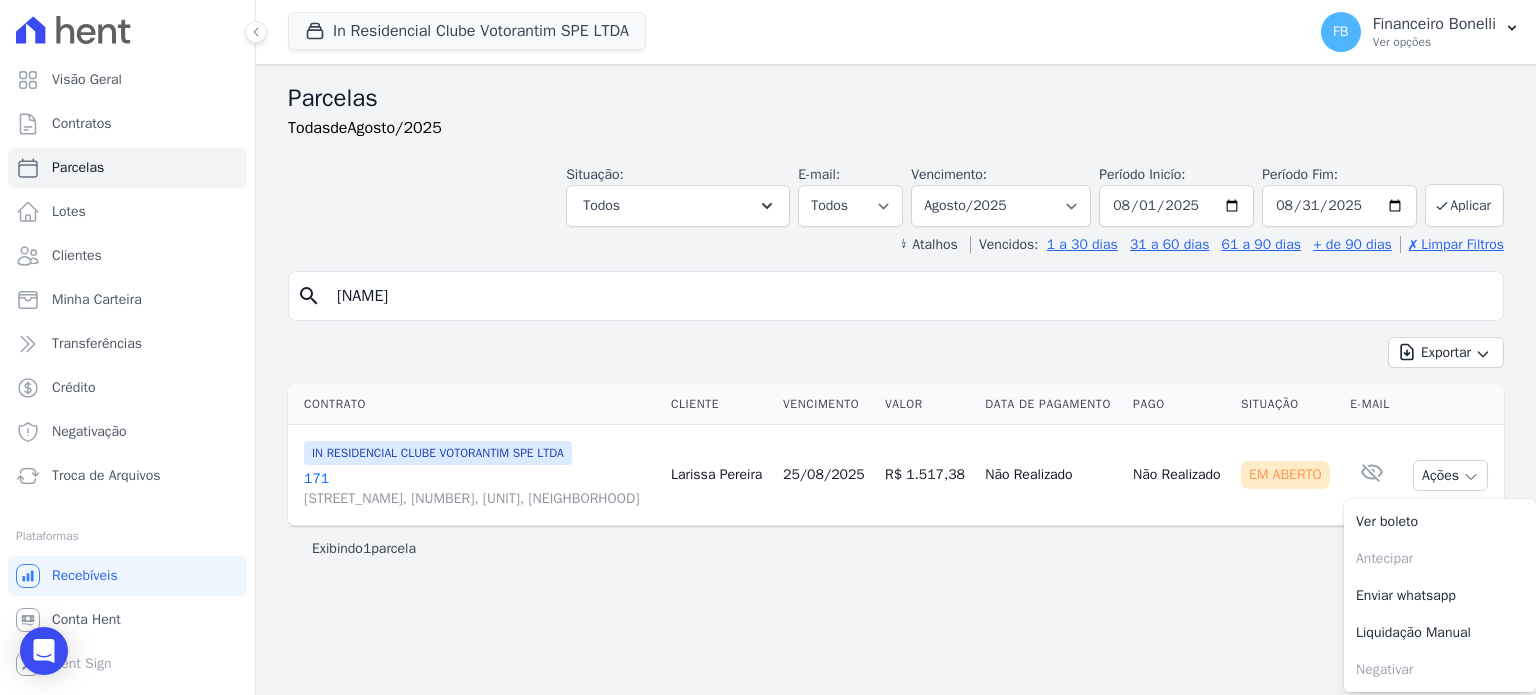 click on "171
Avenida Antônio Carlos Comitre, 1328, sala B, Parque Campolim" at bounding box center (479, 489) 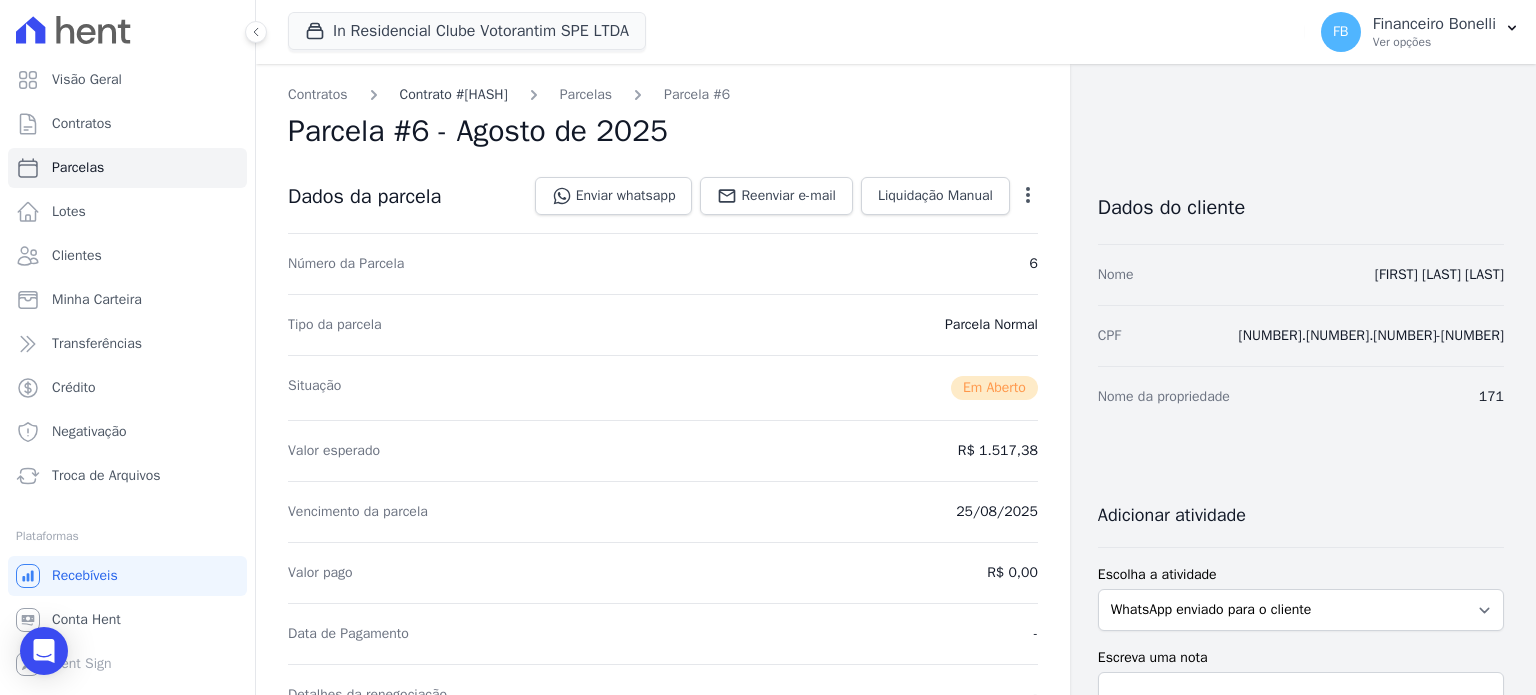 click on "Contrato
#190f8adc" at bounding box center [454, 94] 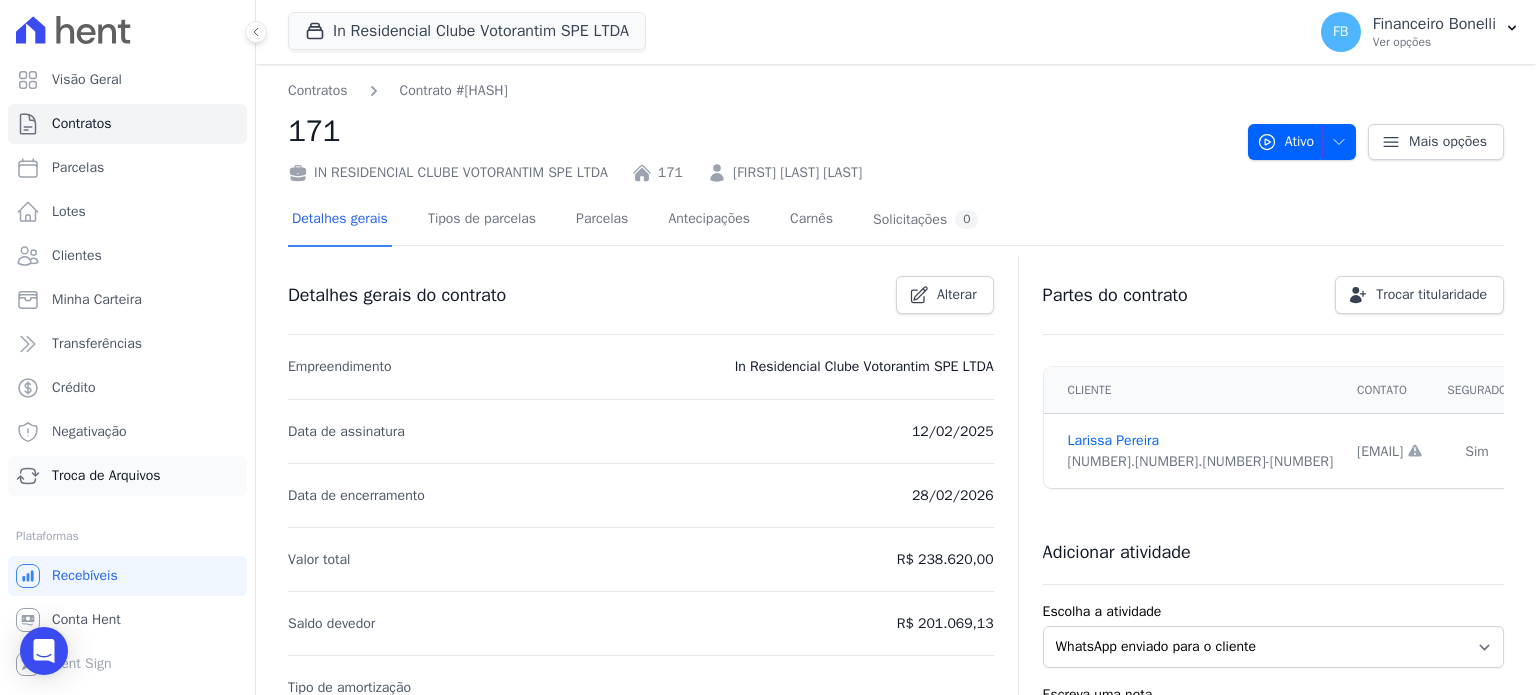 click on "Troca de Arquivos" at bounding box center [106, 476] 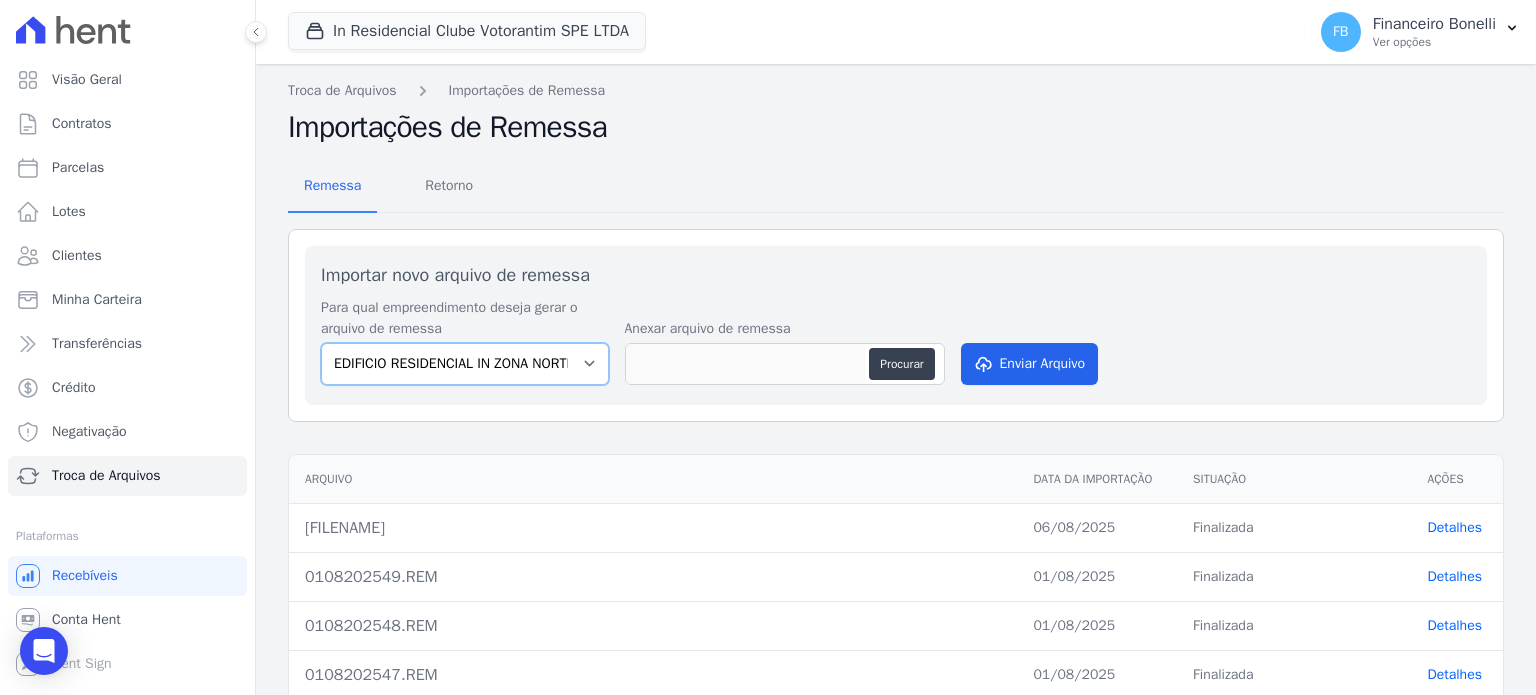 click on "EDIFICIO RESIDENCIAL IN ZONA NORTE SPE LTDA
IN RESIDENCIAL CLUBE VOTORANTIM SPE LTDA" at bounding box center [465, 364] 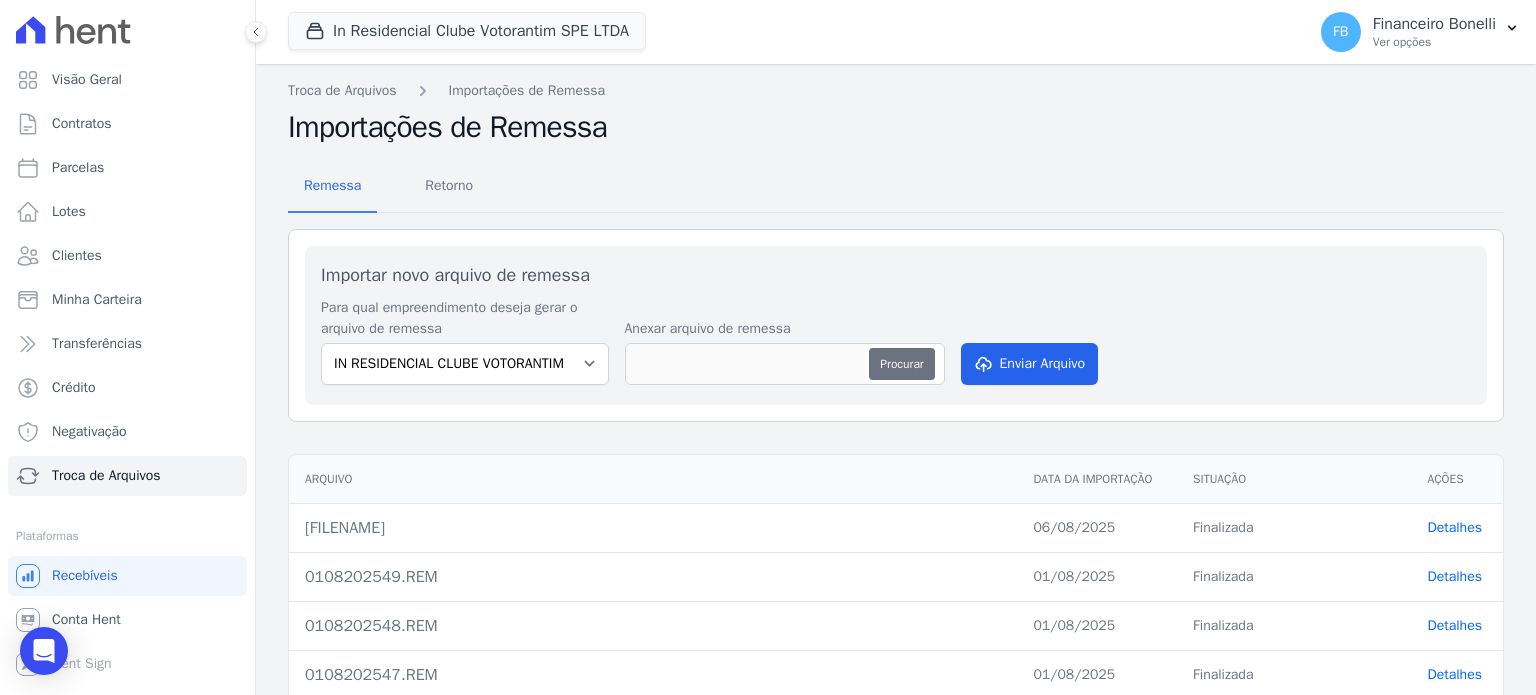 click on "Procurar" at bounding box center (901, 364) 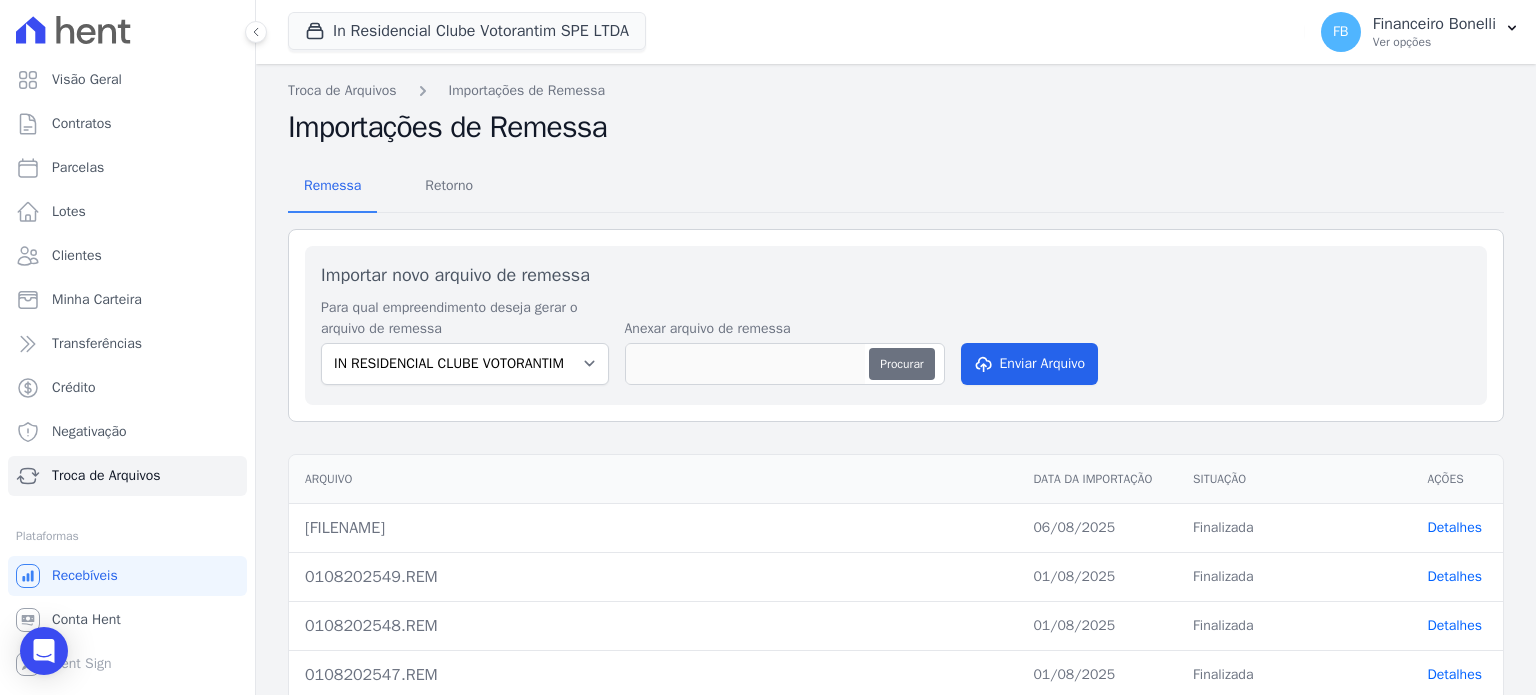 type on "0808202551.REM" 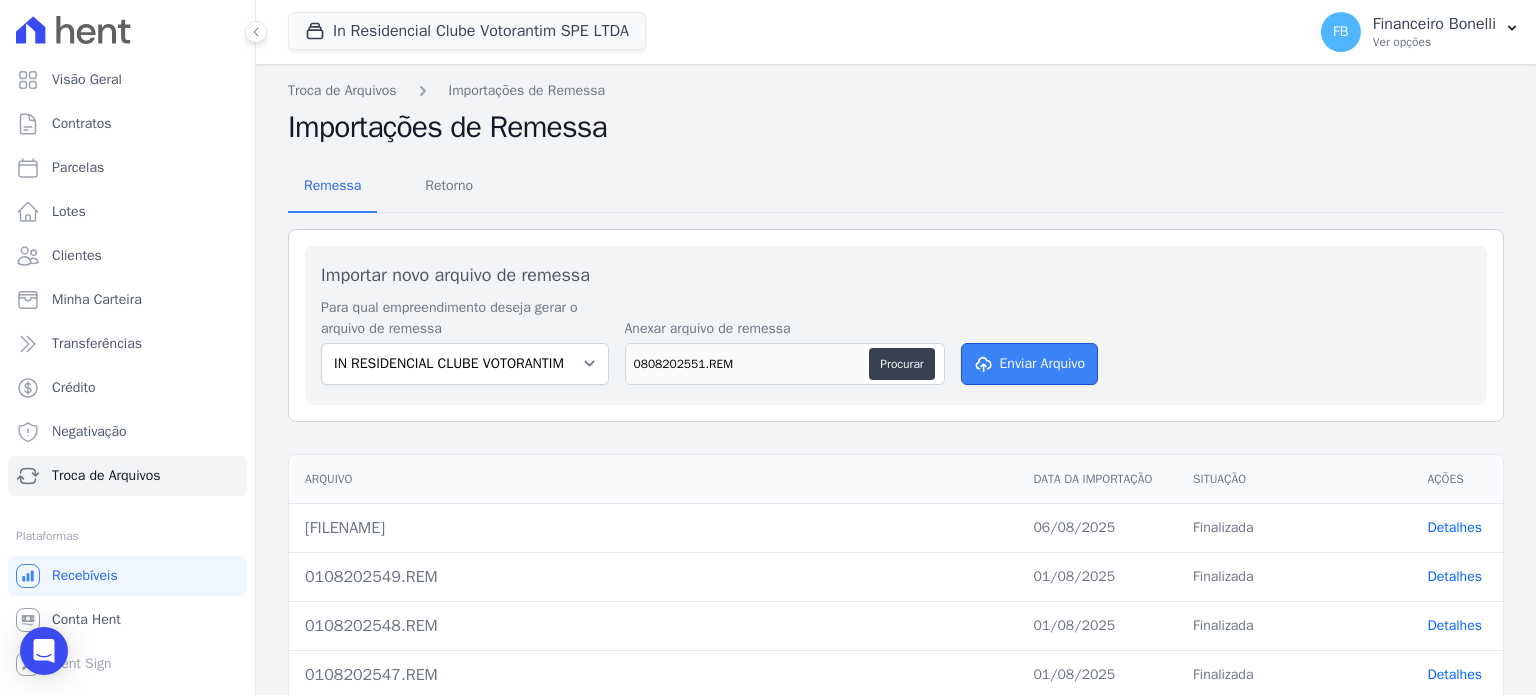 click on "Enviar Arquivo" at bounding box center (1030, 364) 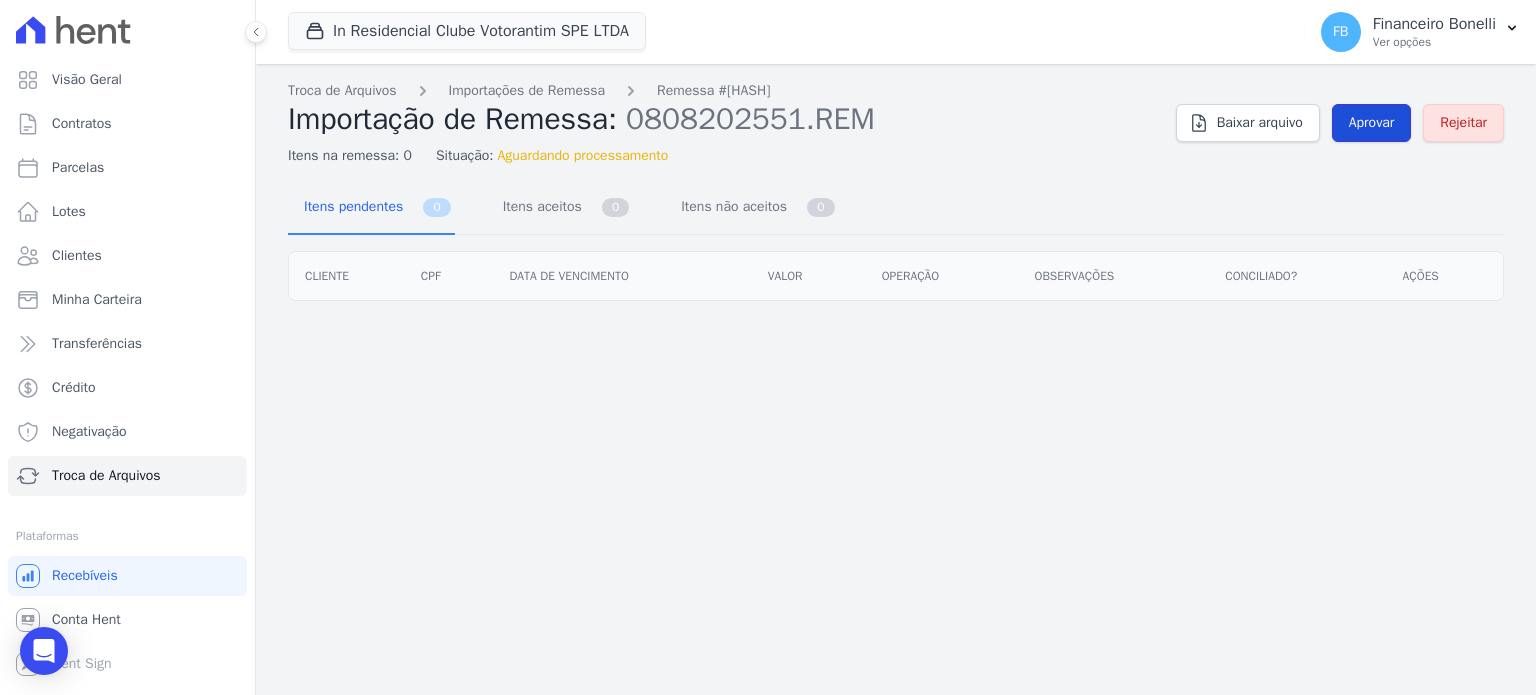 click on "Aprovar" at bounding box center (1372, 123) 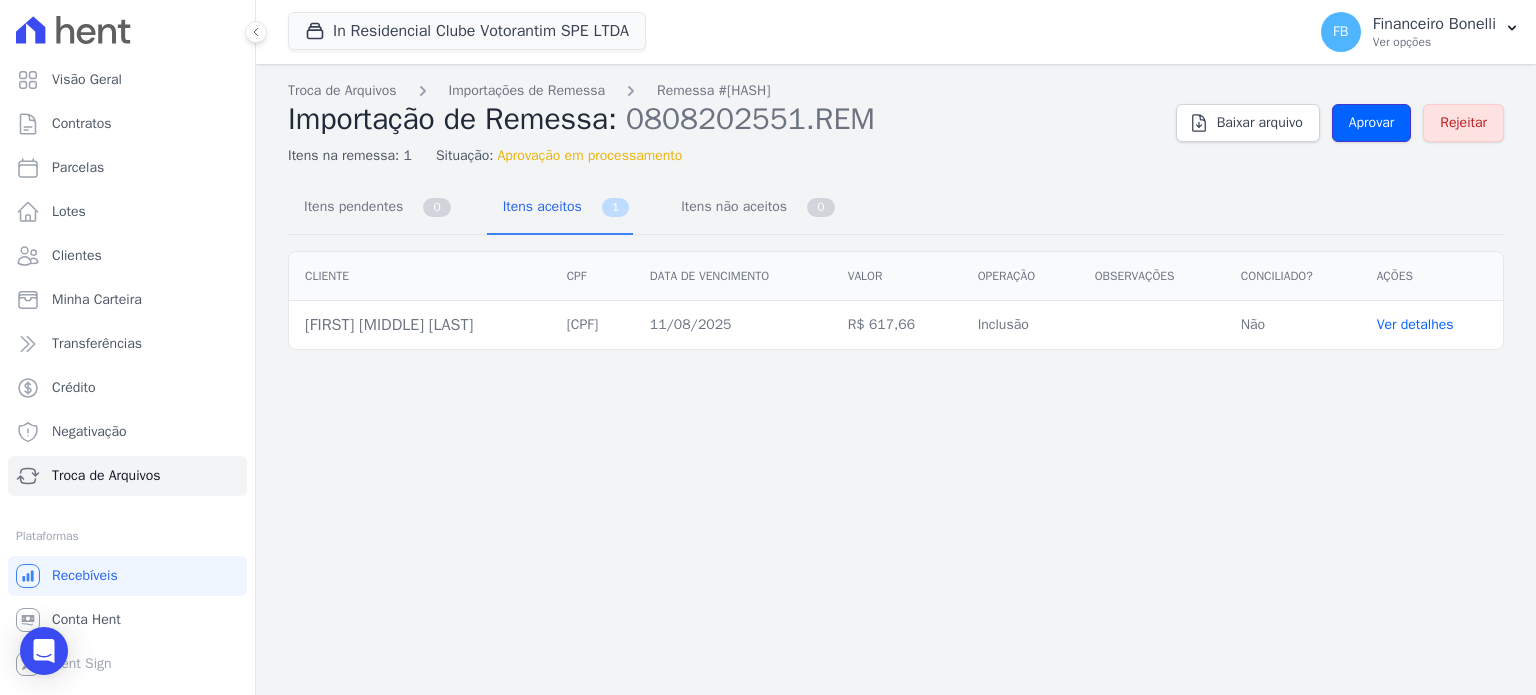 click on "Aprovar" at bounding box center (1372, 123) 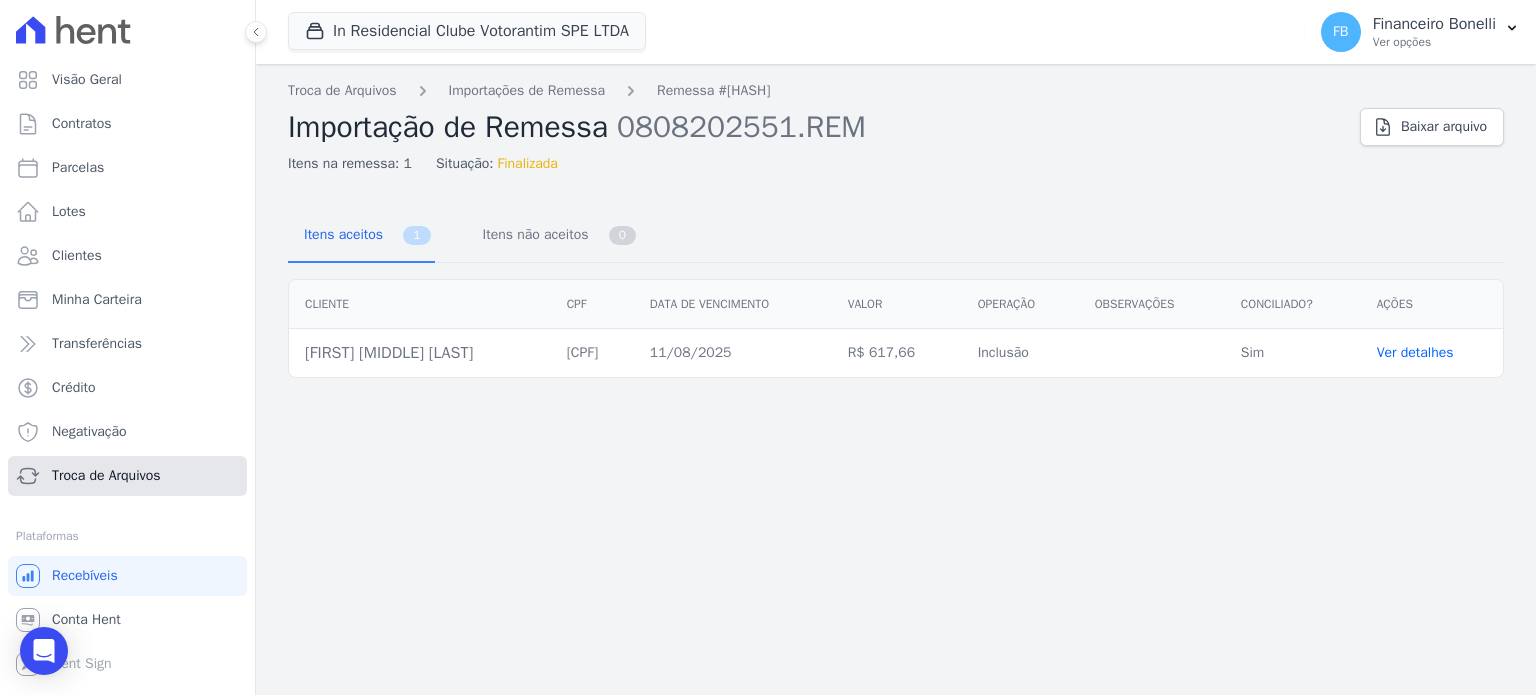 click on "Troca de Arquivos" at bounding box center (106, 476) 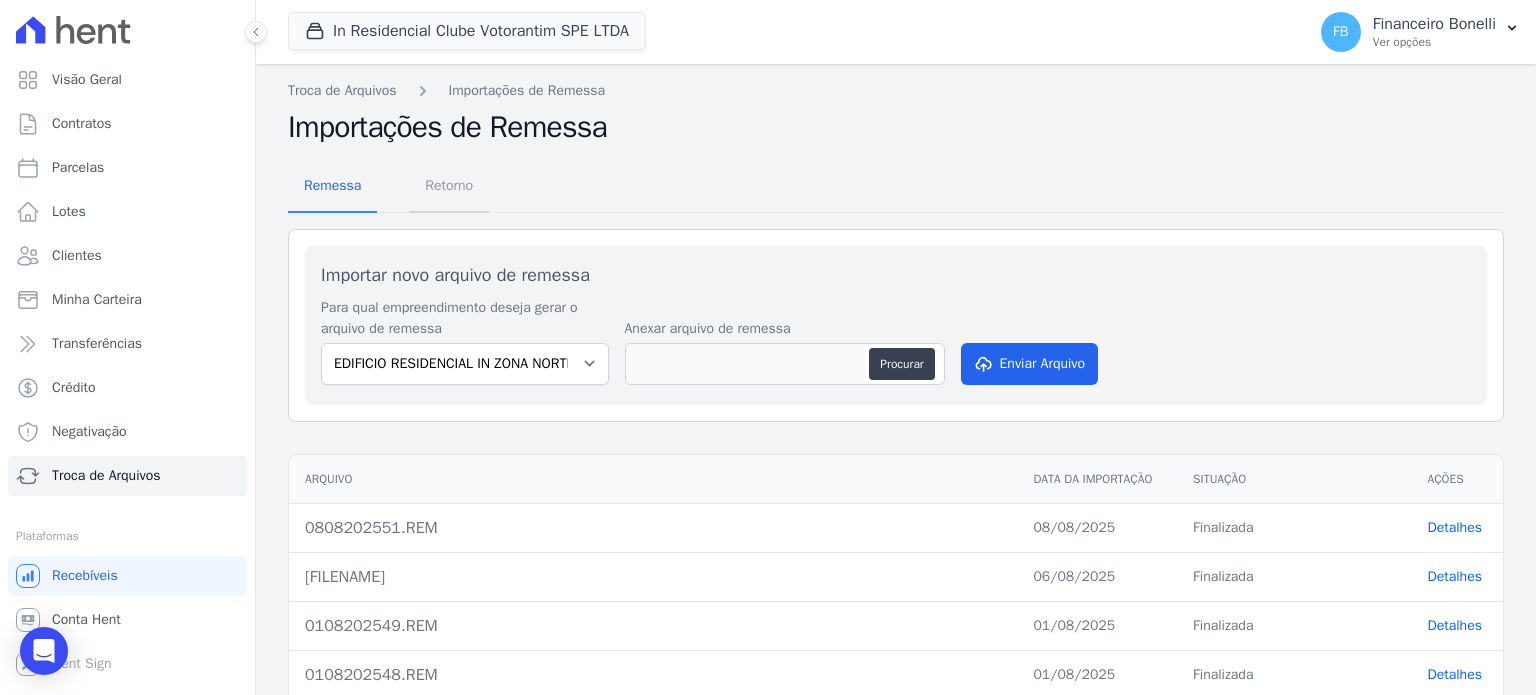 click on "Retorno" at bounding box center [449, 185] 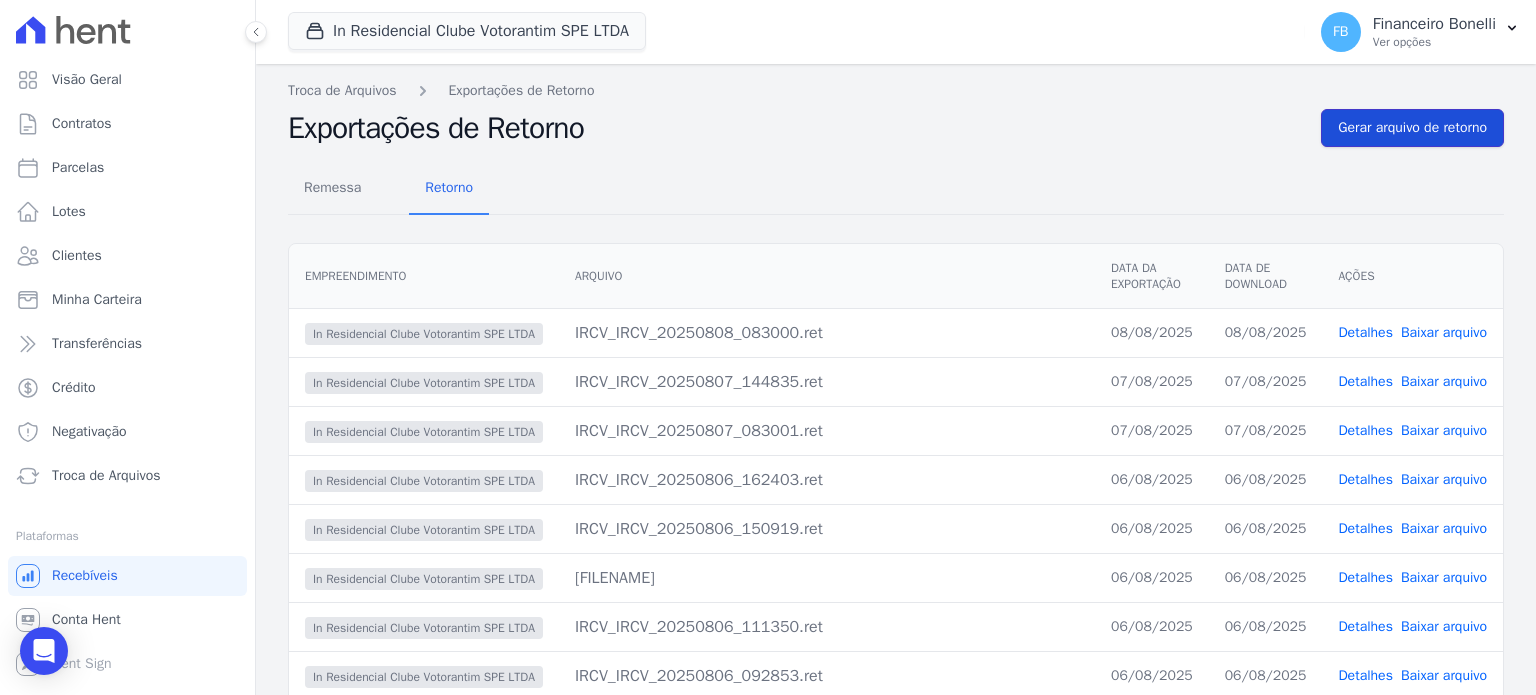 click on "Gerar arquivo de retorno" at bounding box center [1412, 128] 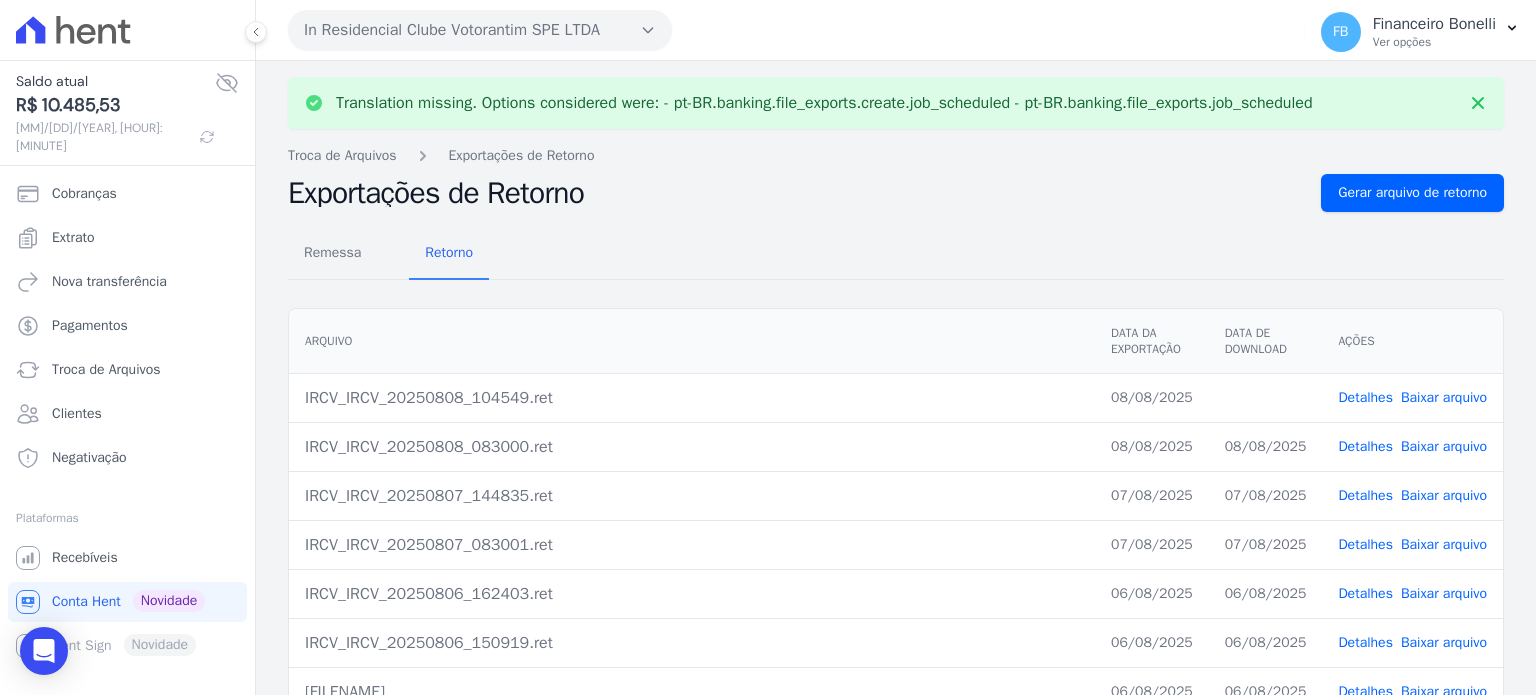 click on "Baixar arquivo" at bounding box center (1444, 397) 